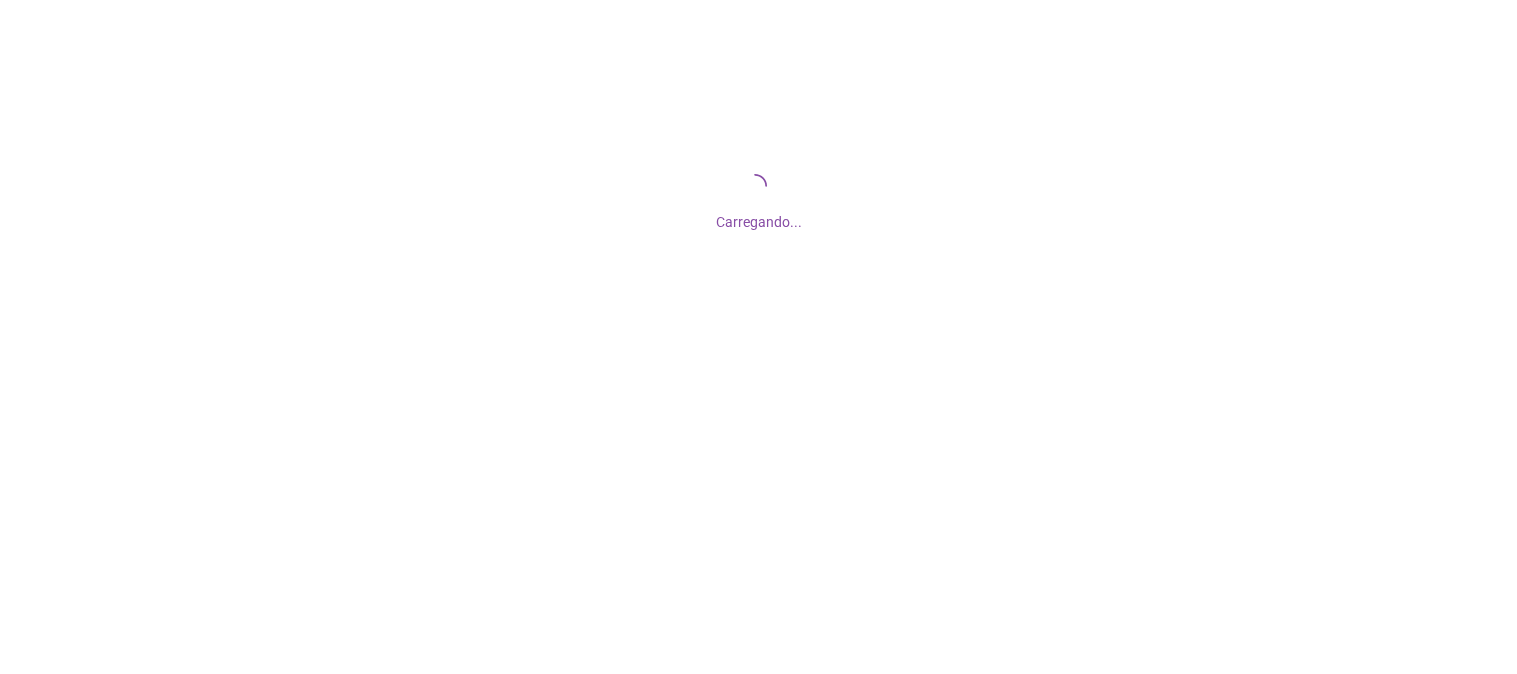scroll, scrollTop: 0, scrollLeft: 0, axis: both 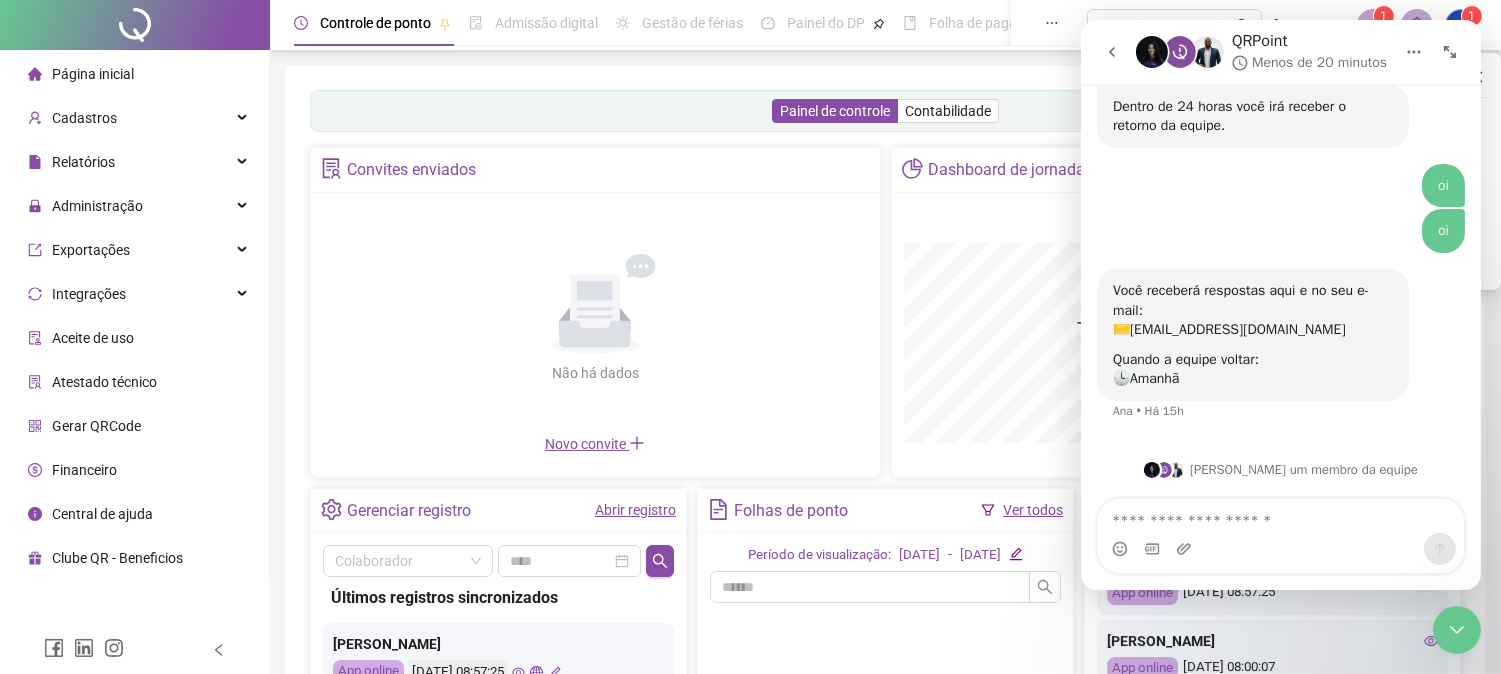 click at bounding box center (1280, 516) 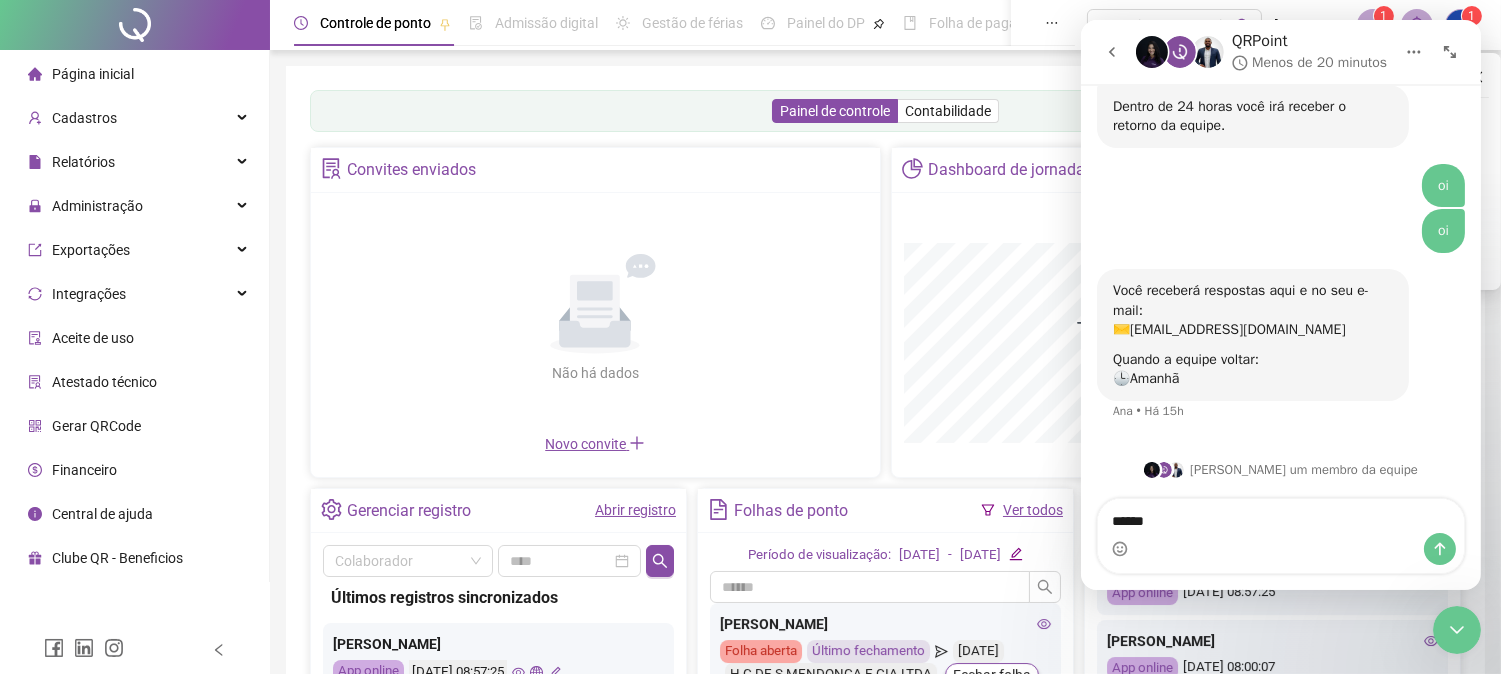 type on "*******" 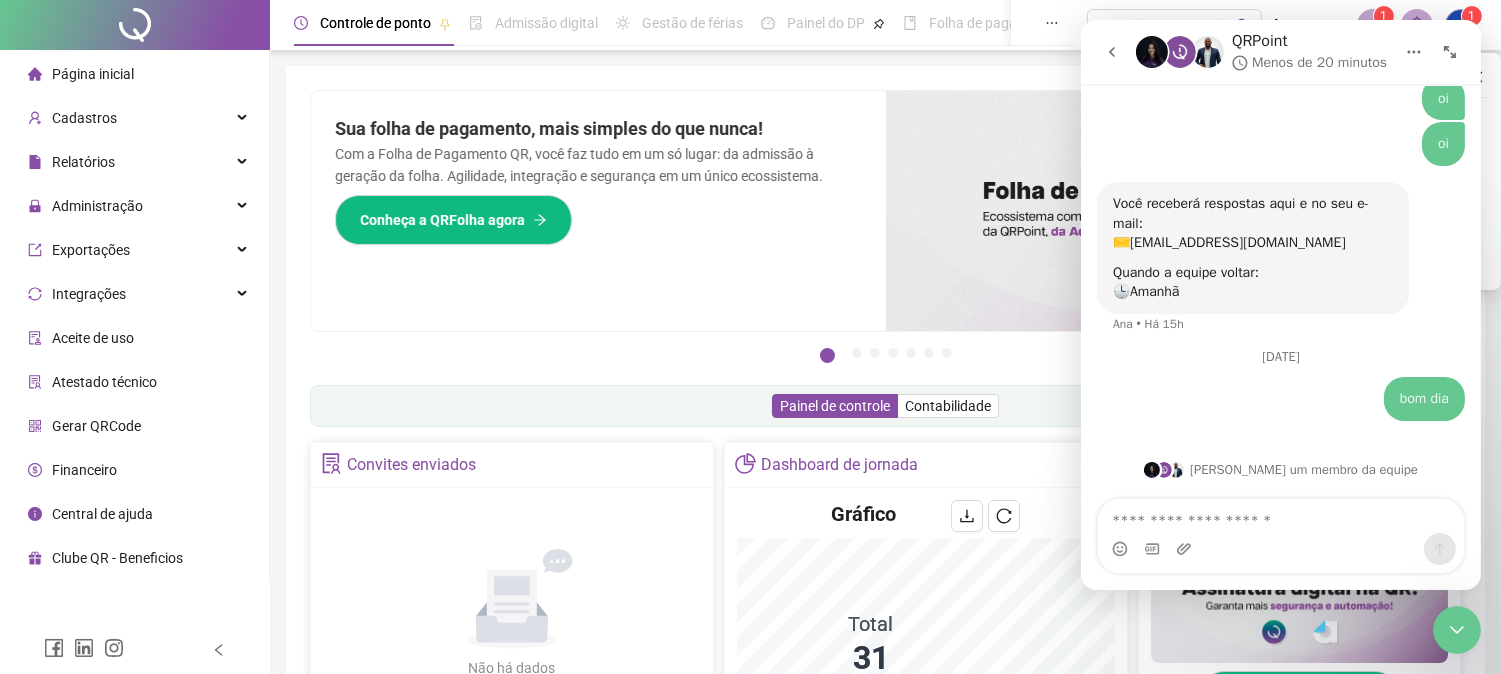 scroll, scrollTop: 1442, scrollLeft: 0, axis: vertical 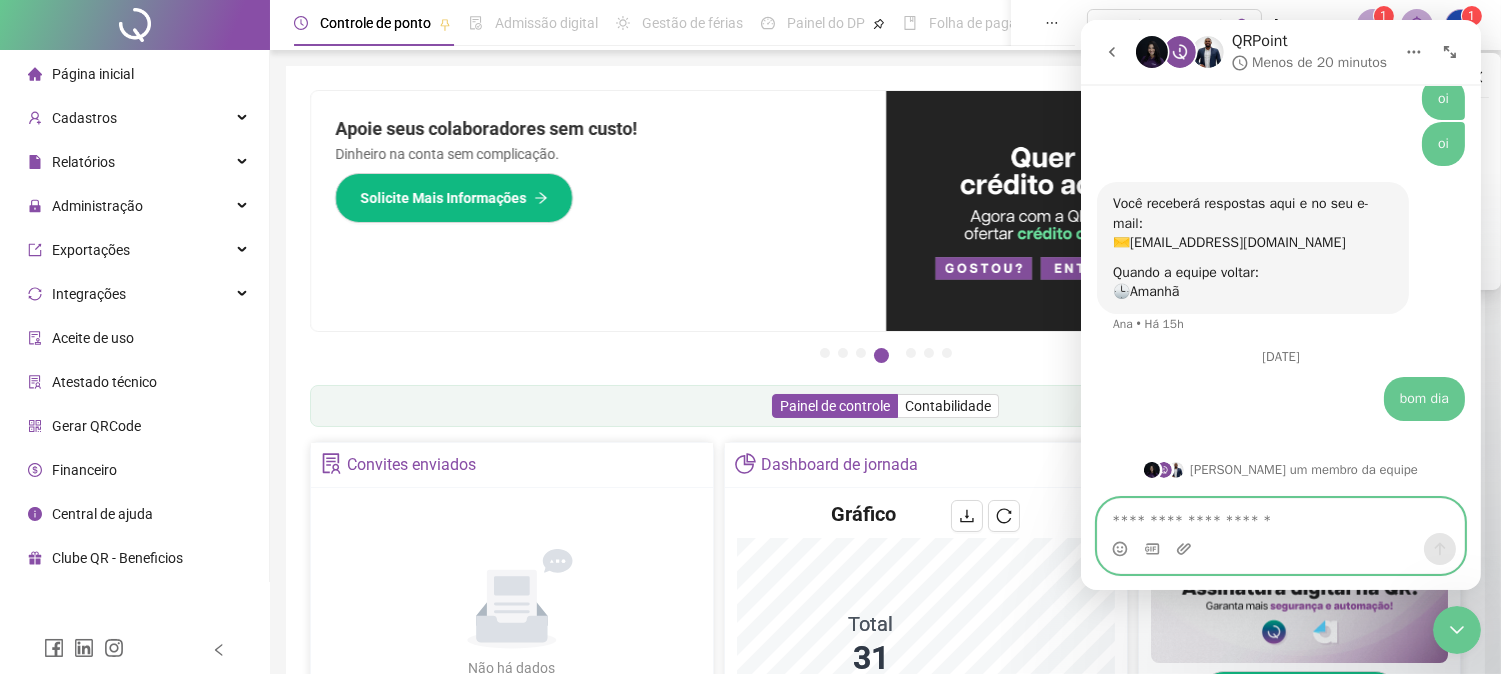 click at bounding box center [1280, 516] 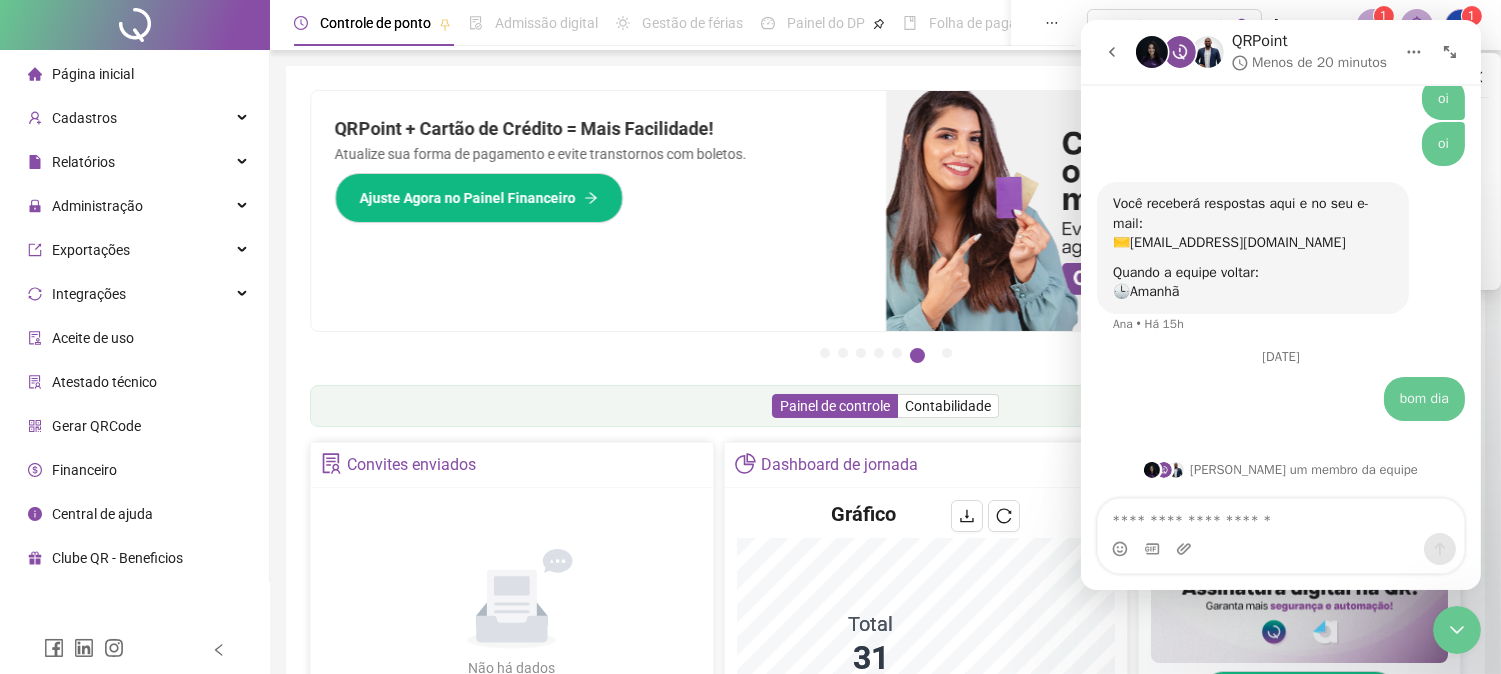 click at bounding box center [1280, 549] 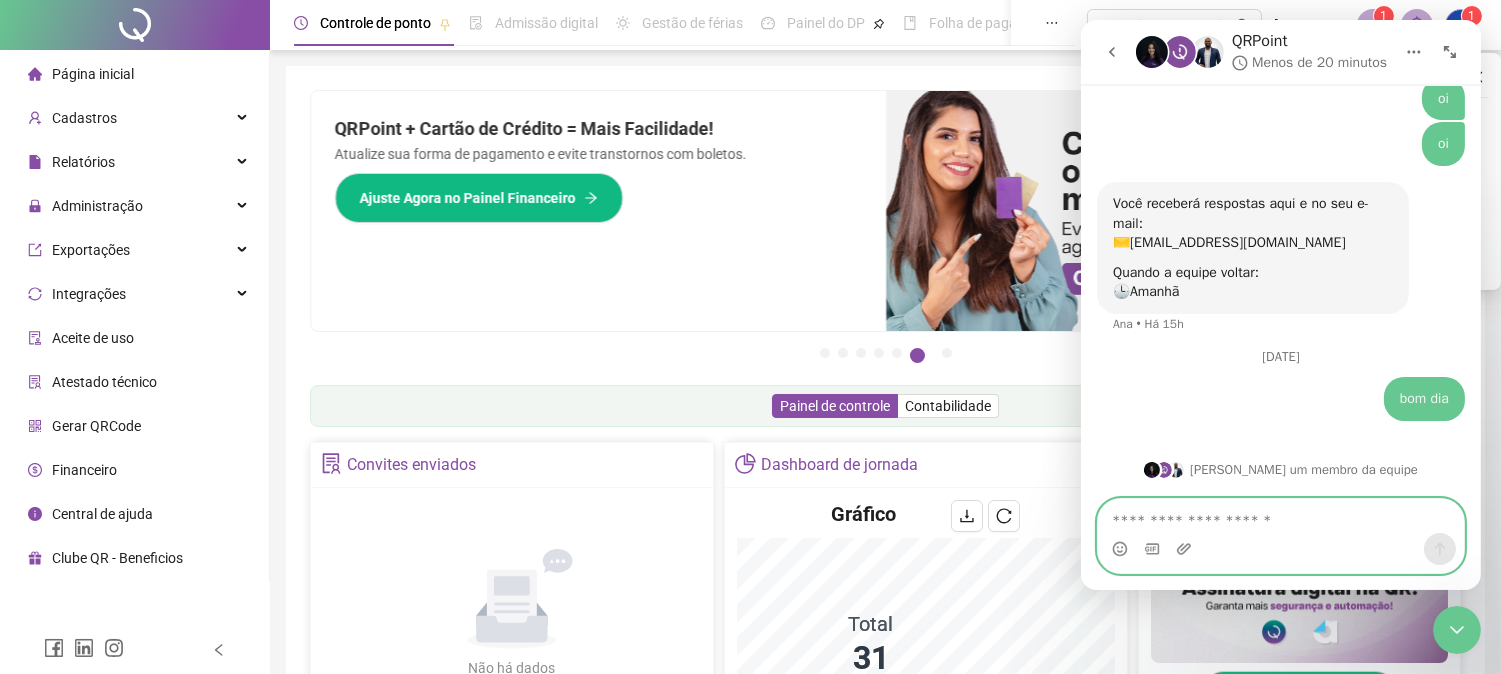 click at bounding box center (1280, 516) 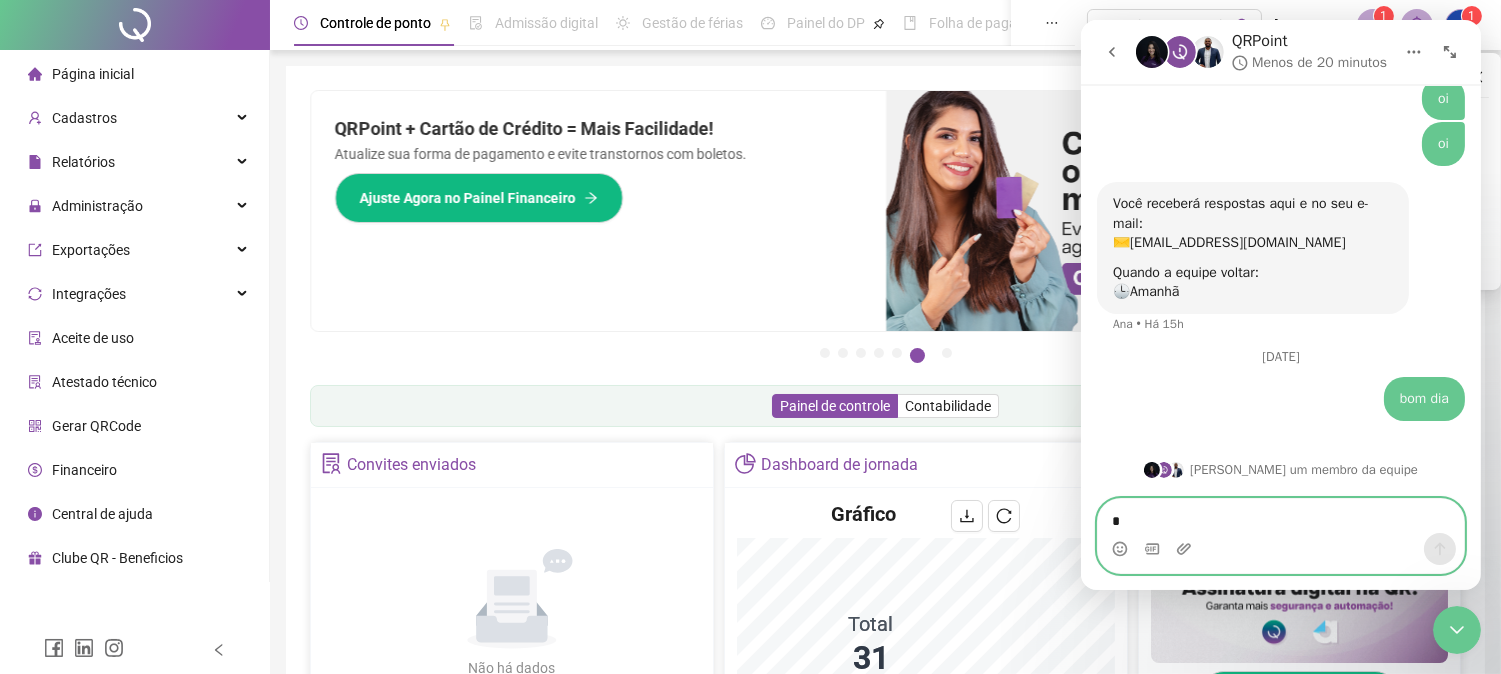 type on "**" 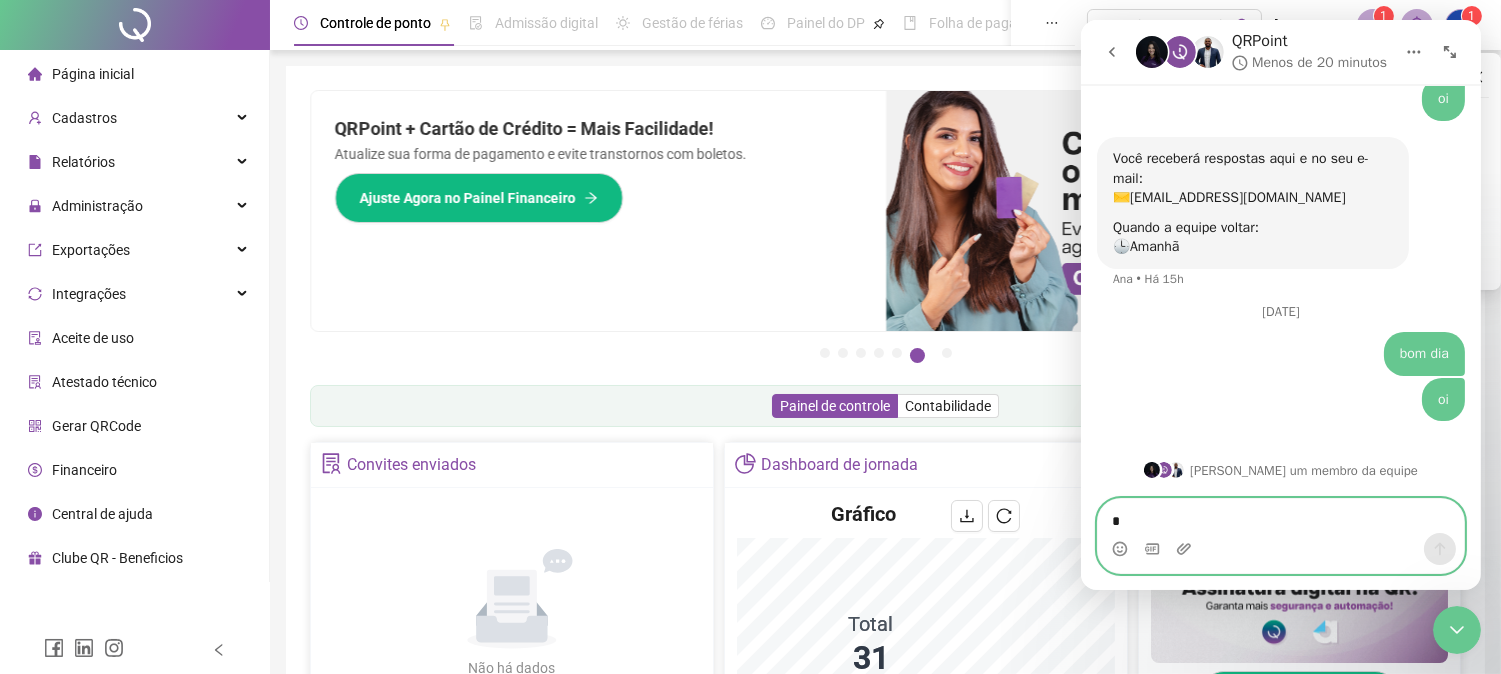 type on "**" 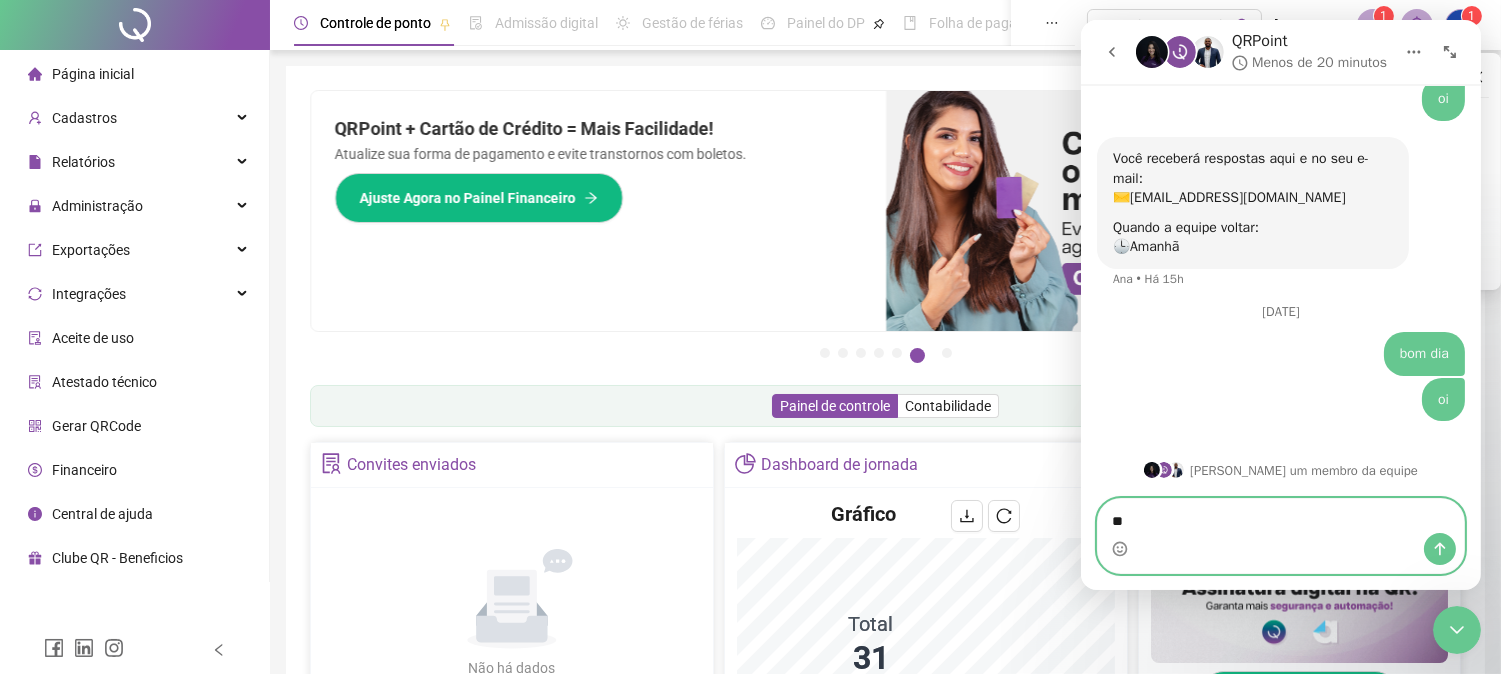 type 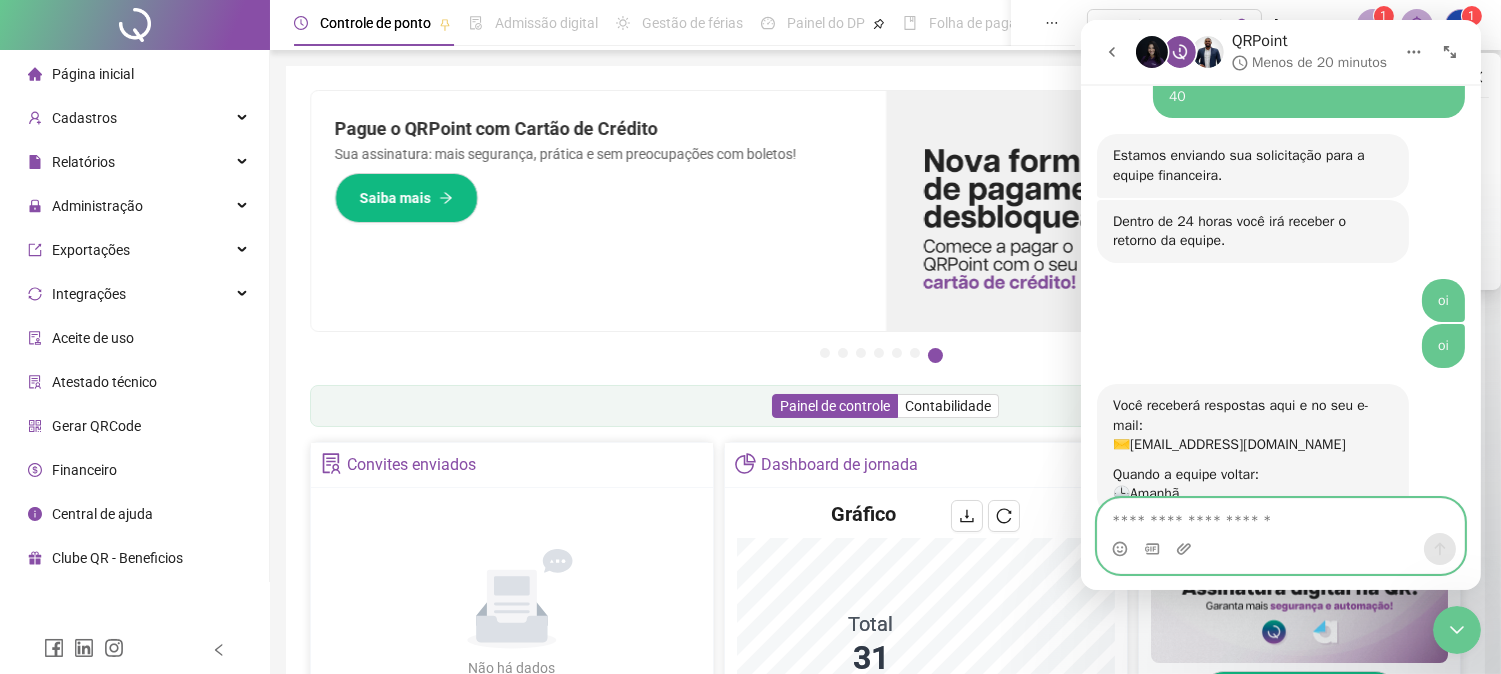 scroll, scrollTop: 1533, scrollLeft: 0, axis: vertical 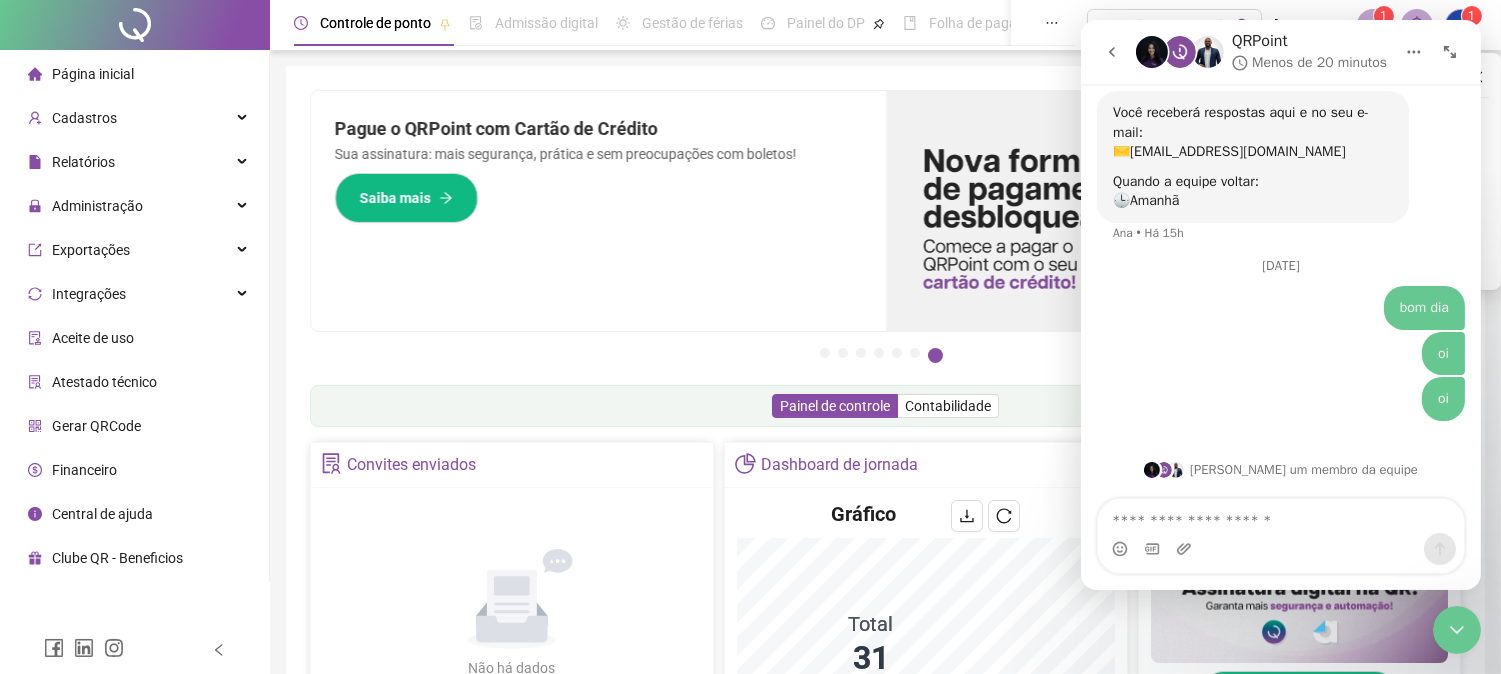 click 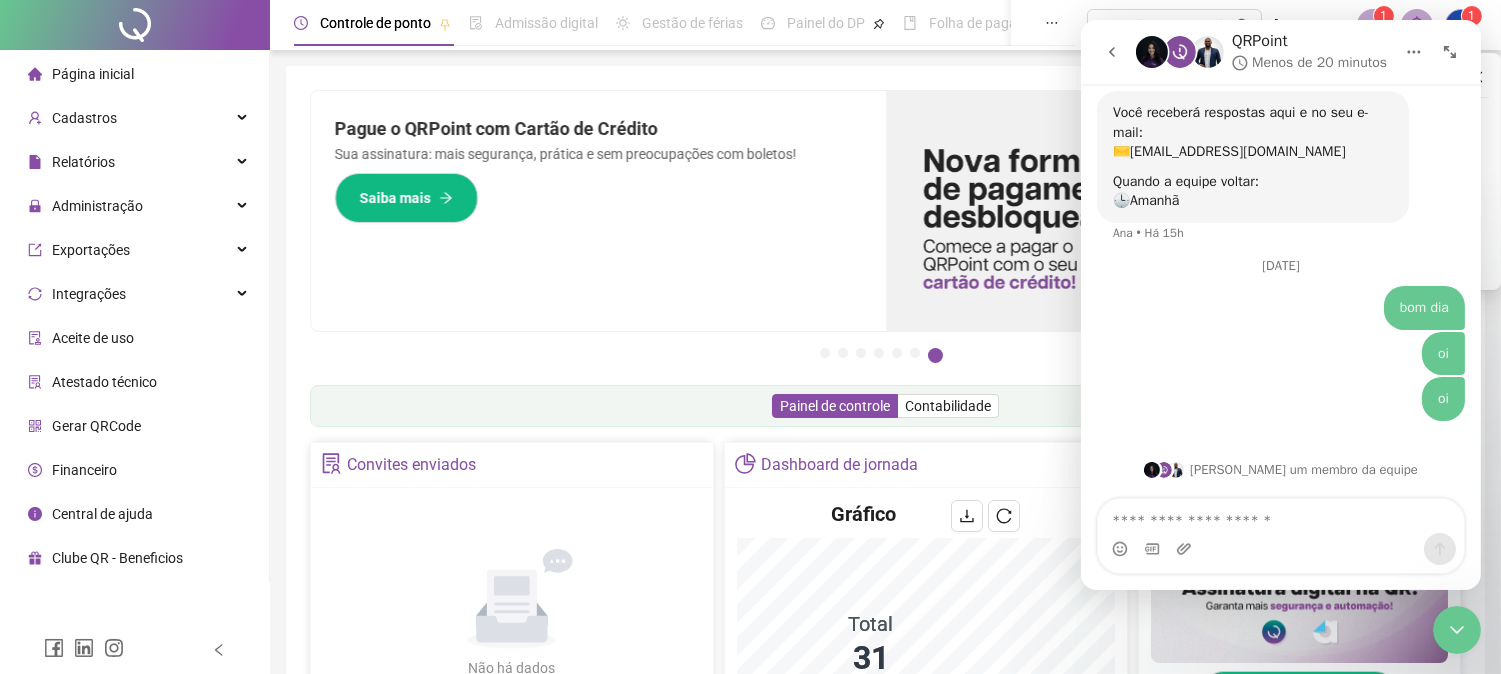 scroll, scrollTop: 0, scrollLeft: 0, axis: both 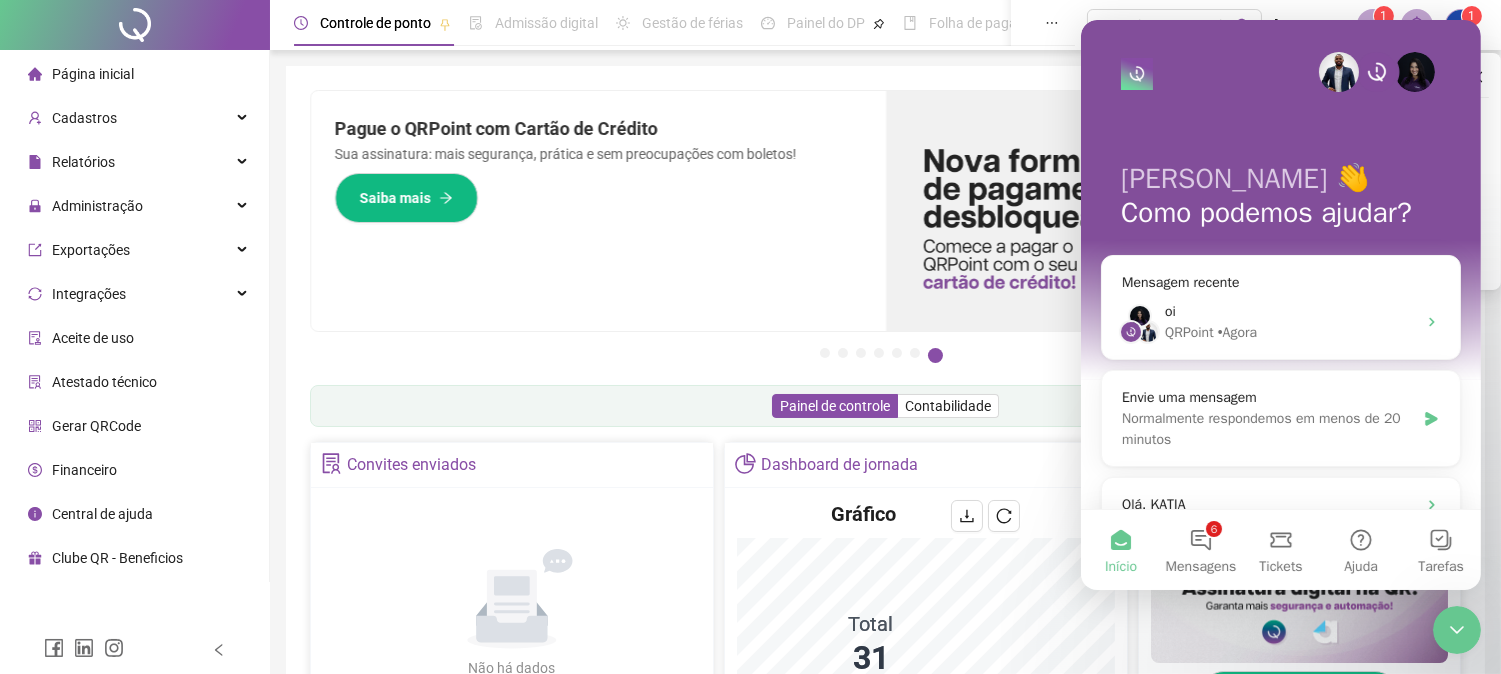 click on "Início" at bounding box center [1120, 550] 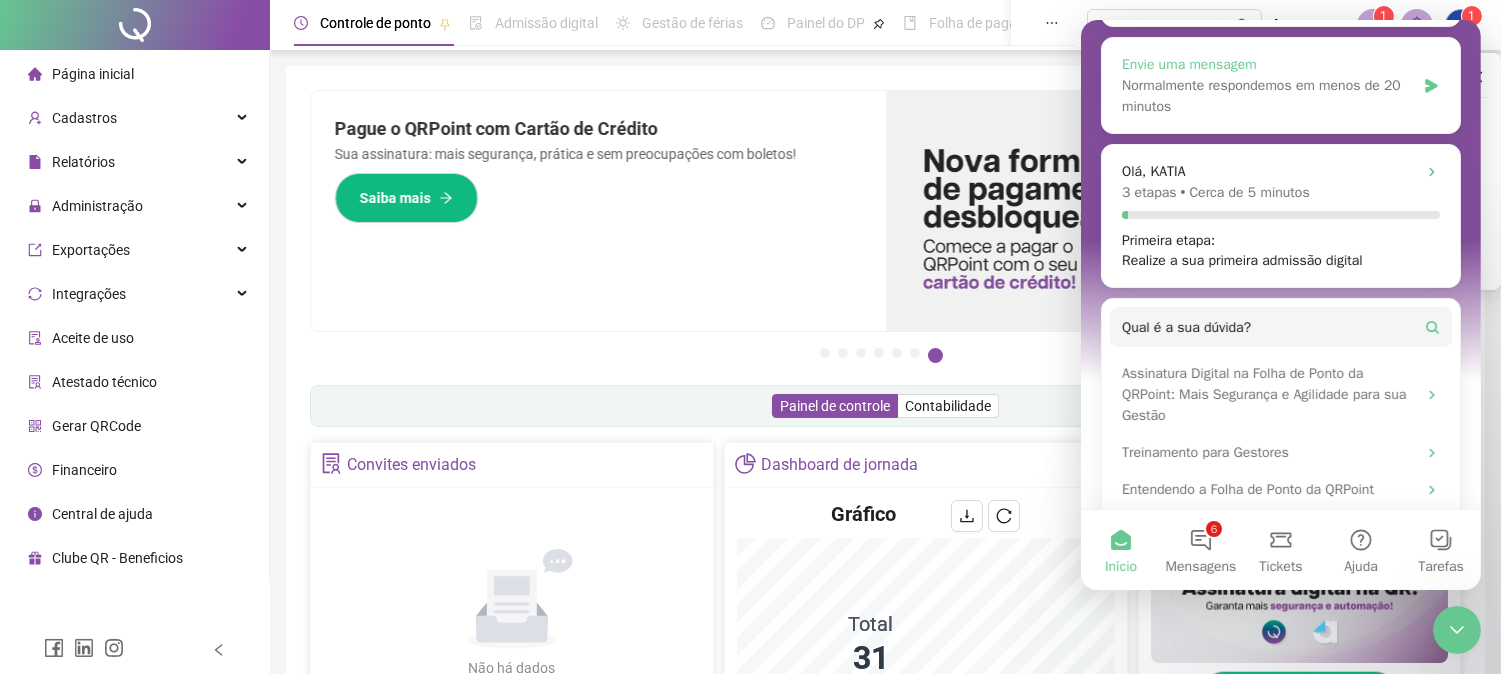 scroll, scrollTop: 388, scrollLeft: 0, axis: vertical 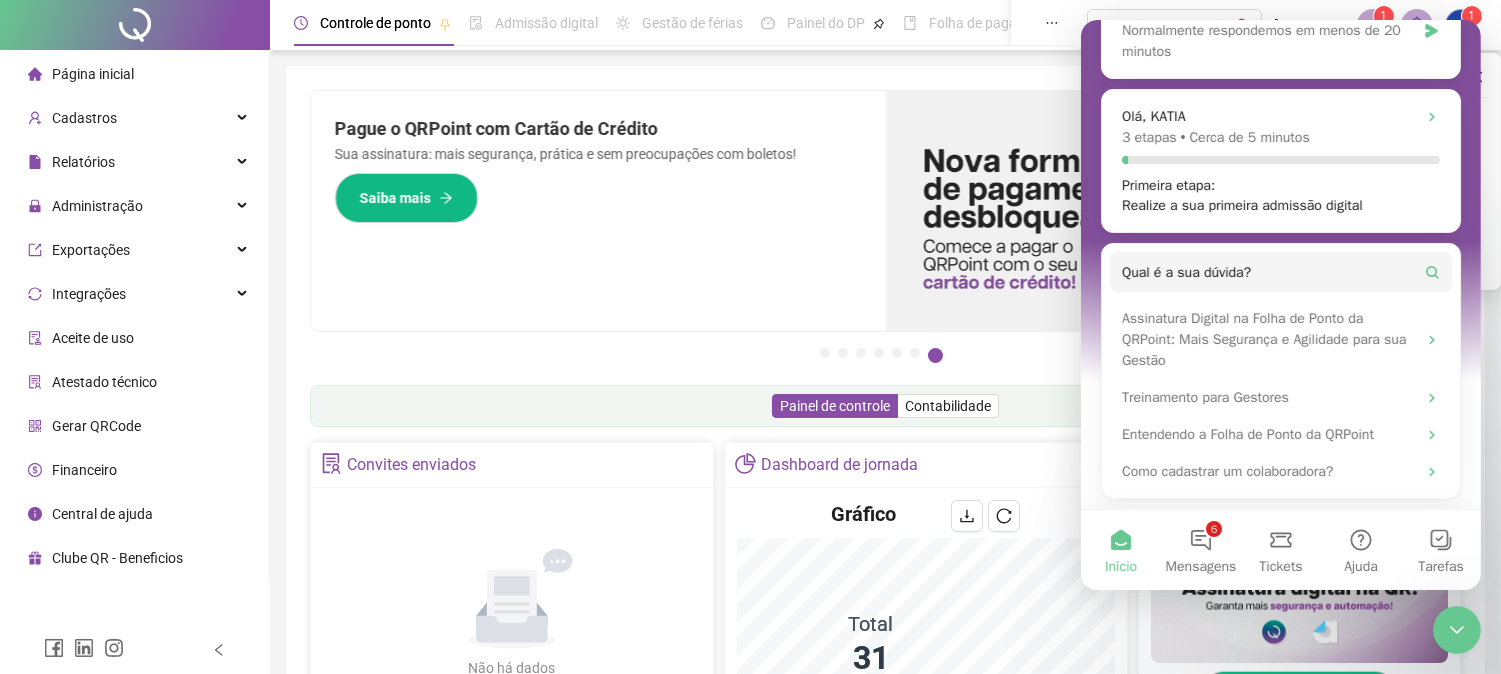 click on "Início" at bounding box center (1120, 550) 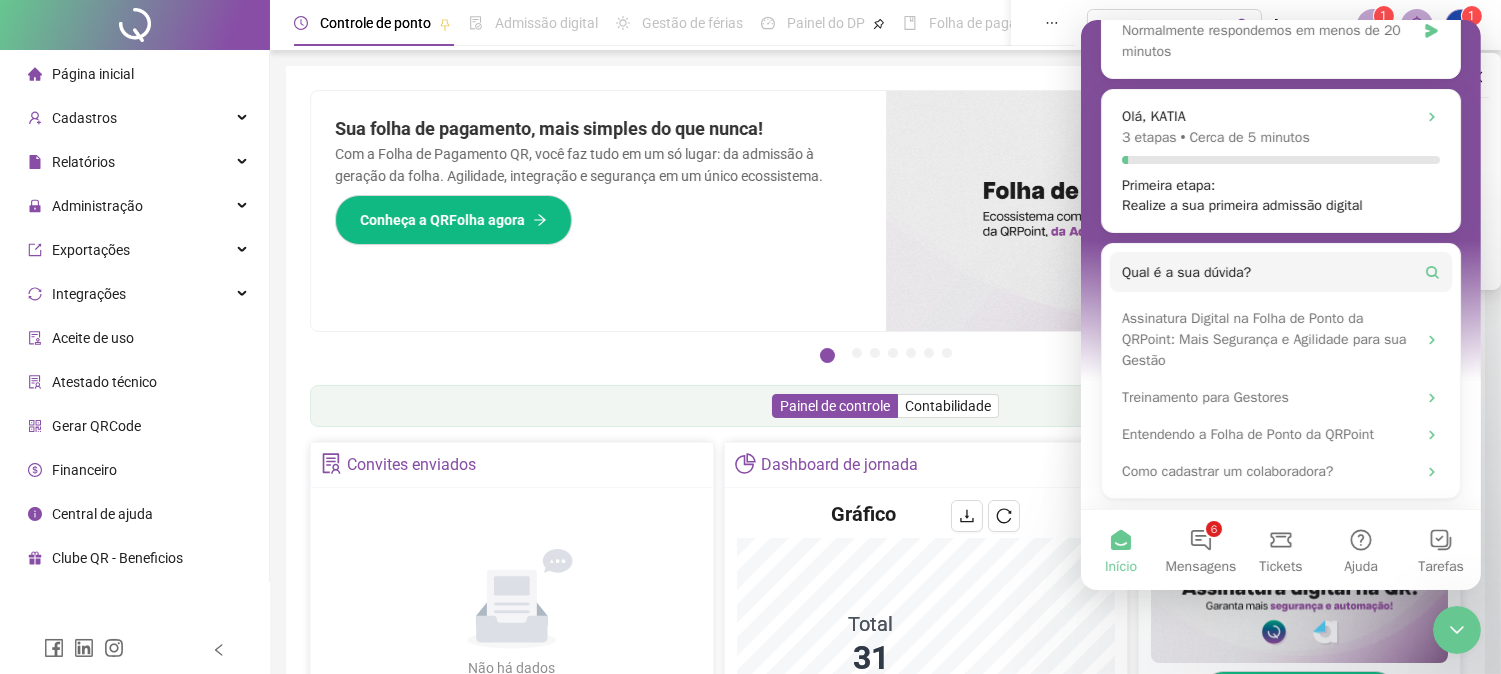 click on "Início" at bounding box center [1120, 550] 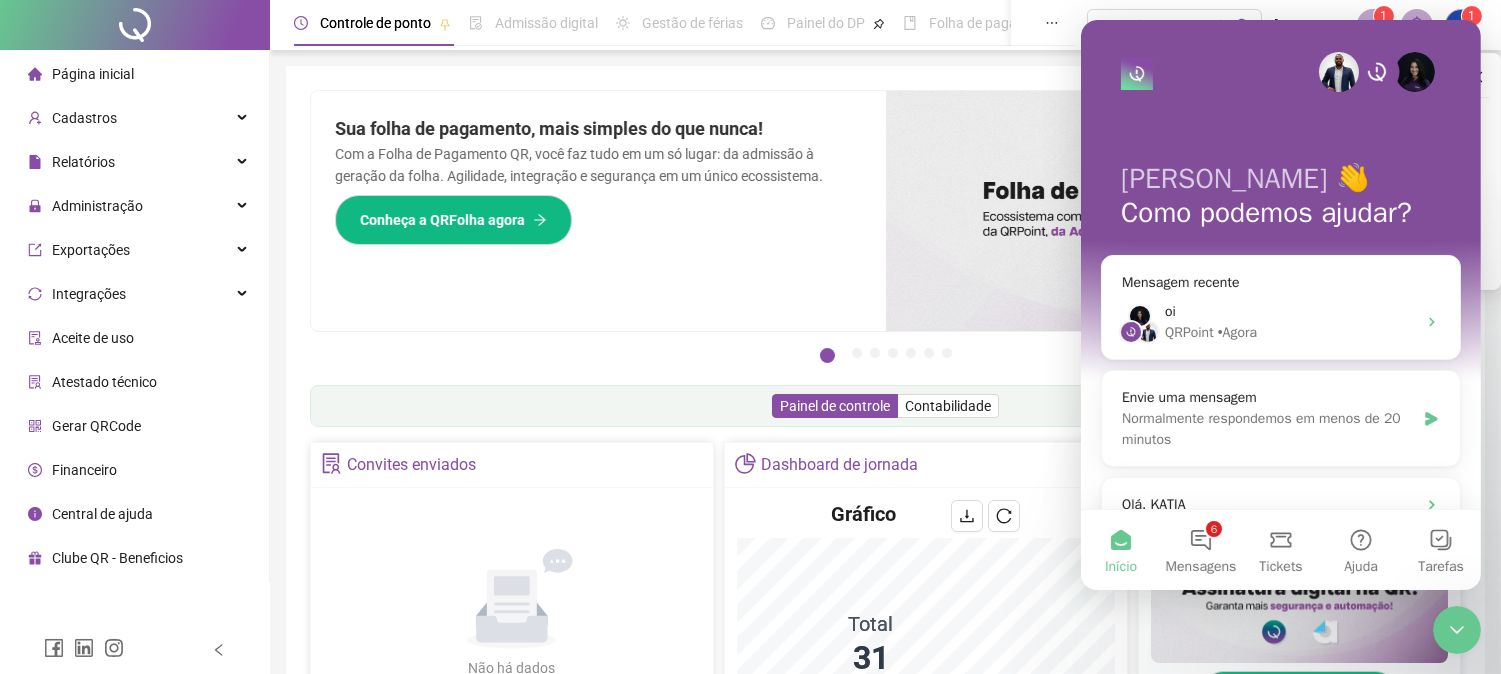 click at bounding box center (1376, 72) 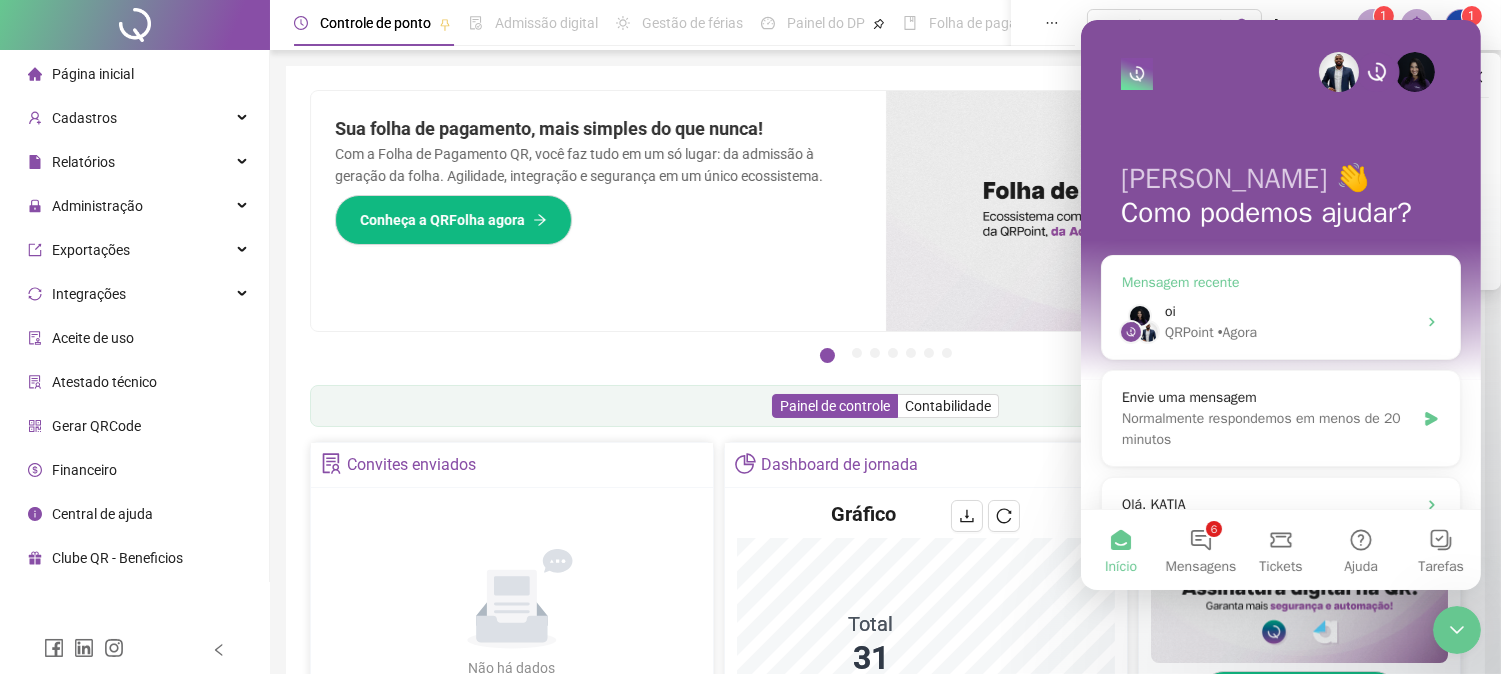 click on "•  Agora" at bounding box center (1236, 332) 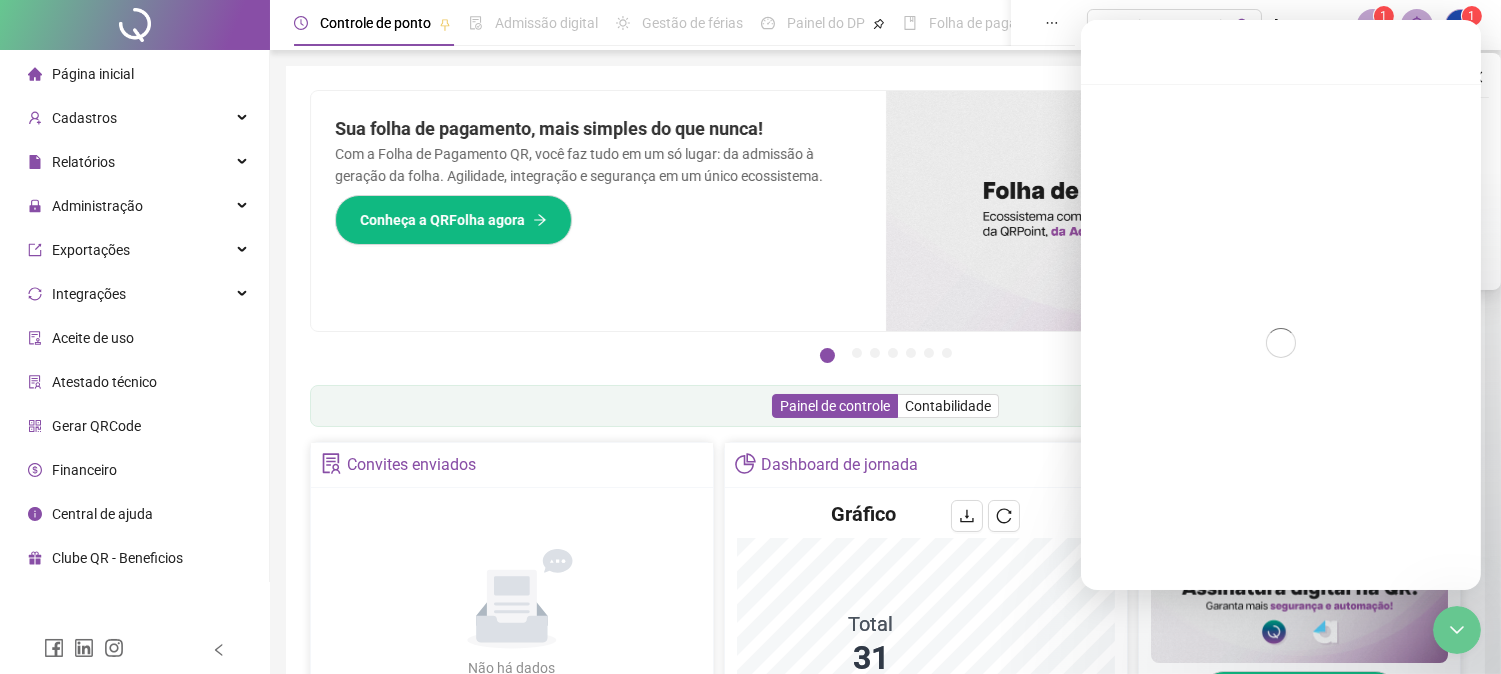 scroll, scrollTop: 12, scrollLeft: 0, axis: vertical 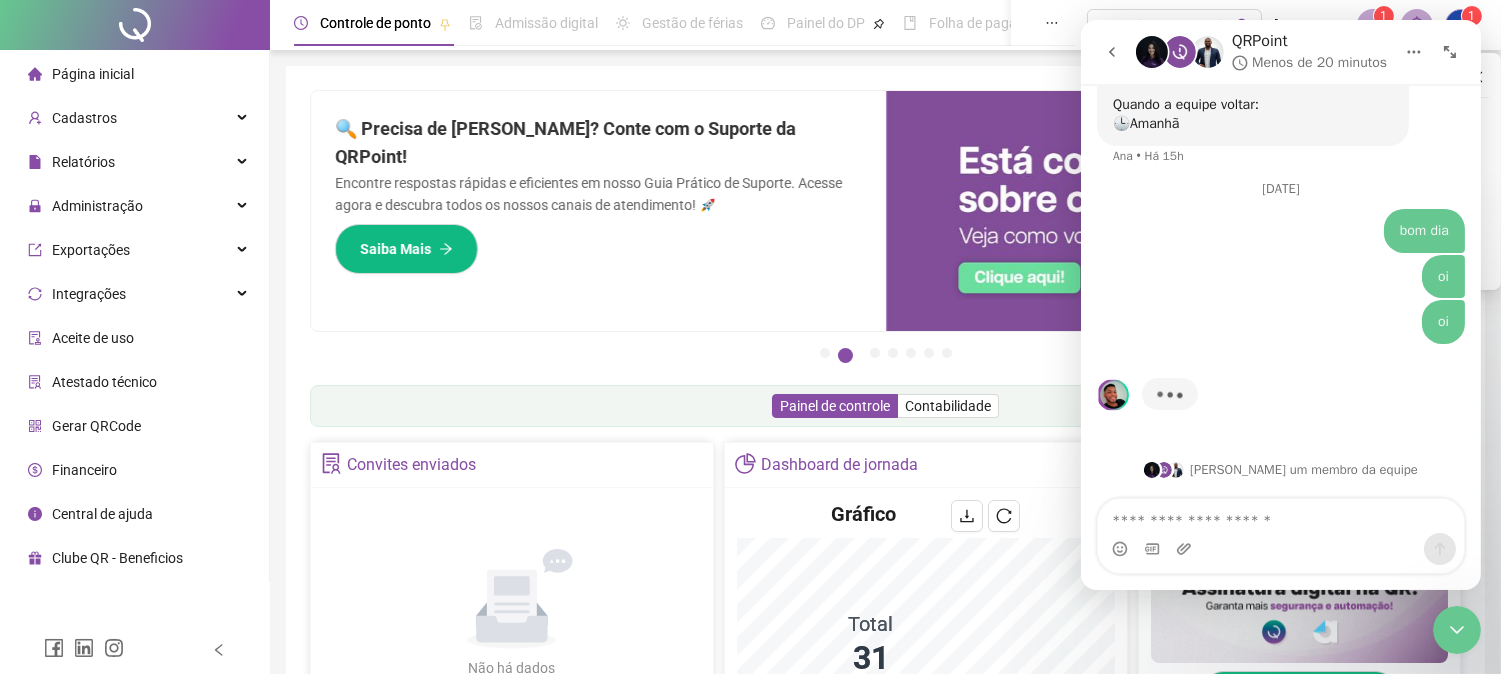 click 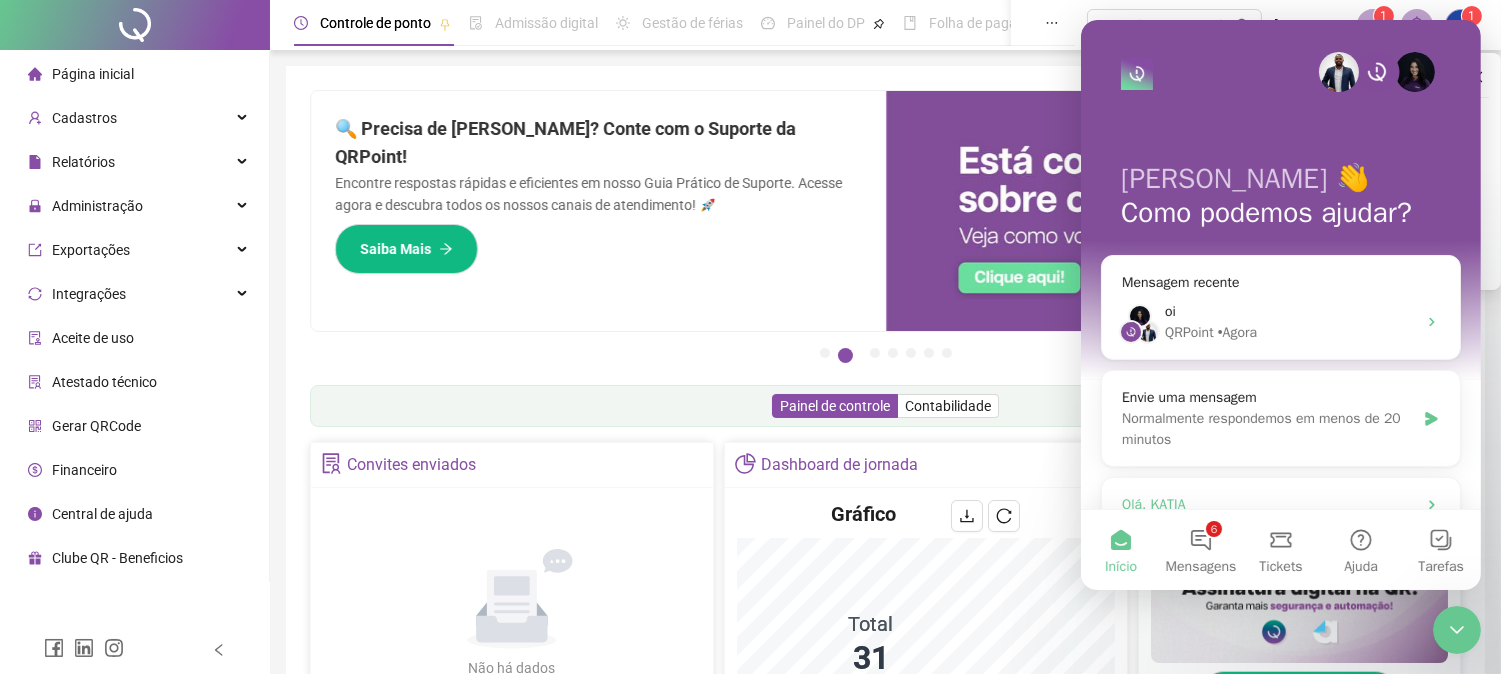 scroll, scrollTop: 0, scrollLeft: 0, axis: both 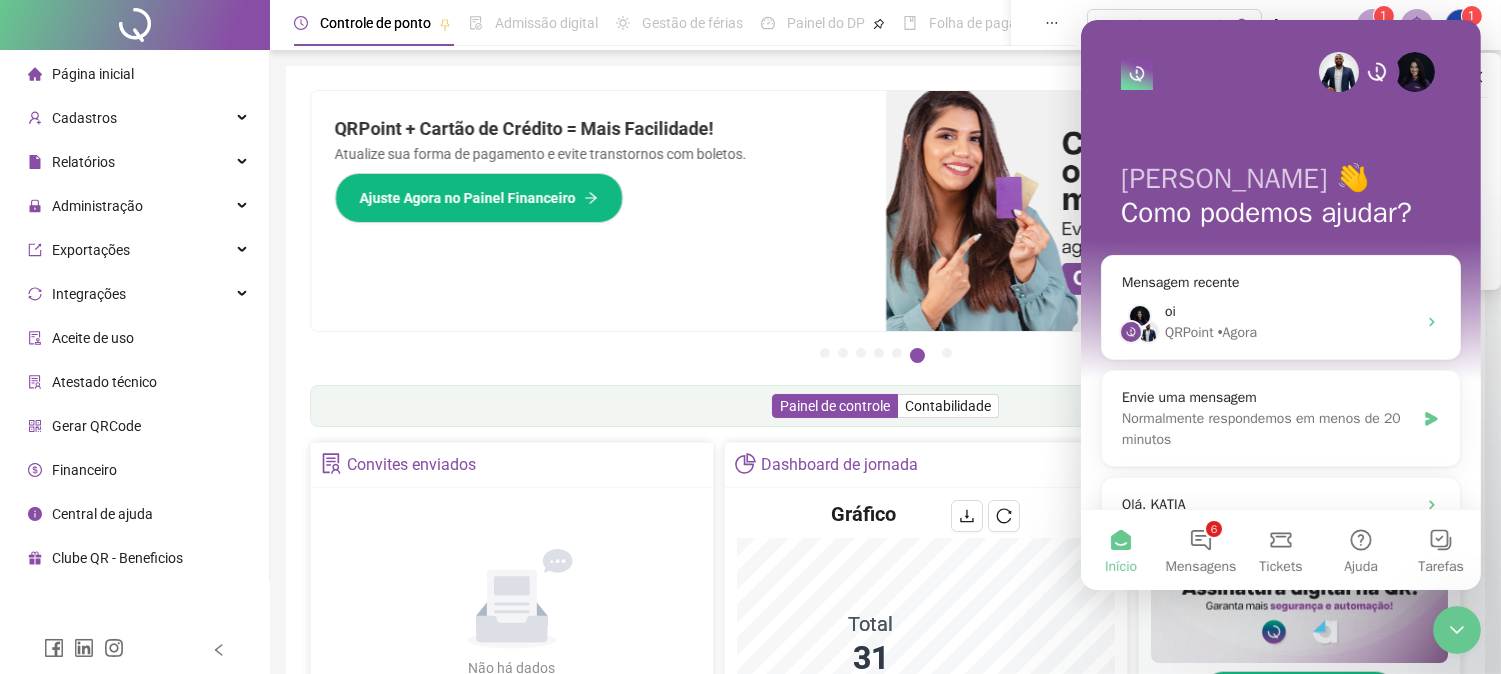 click at bounding box center [1376, 72] 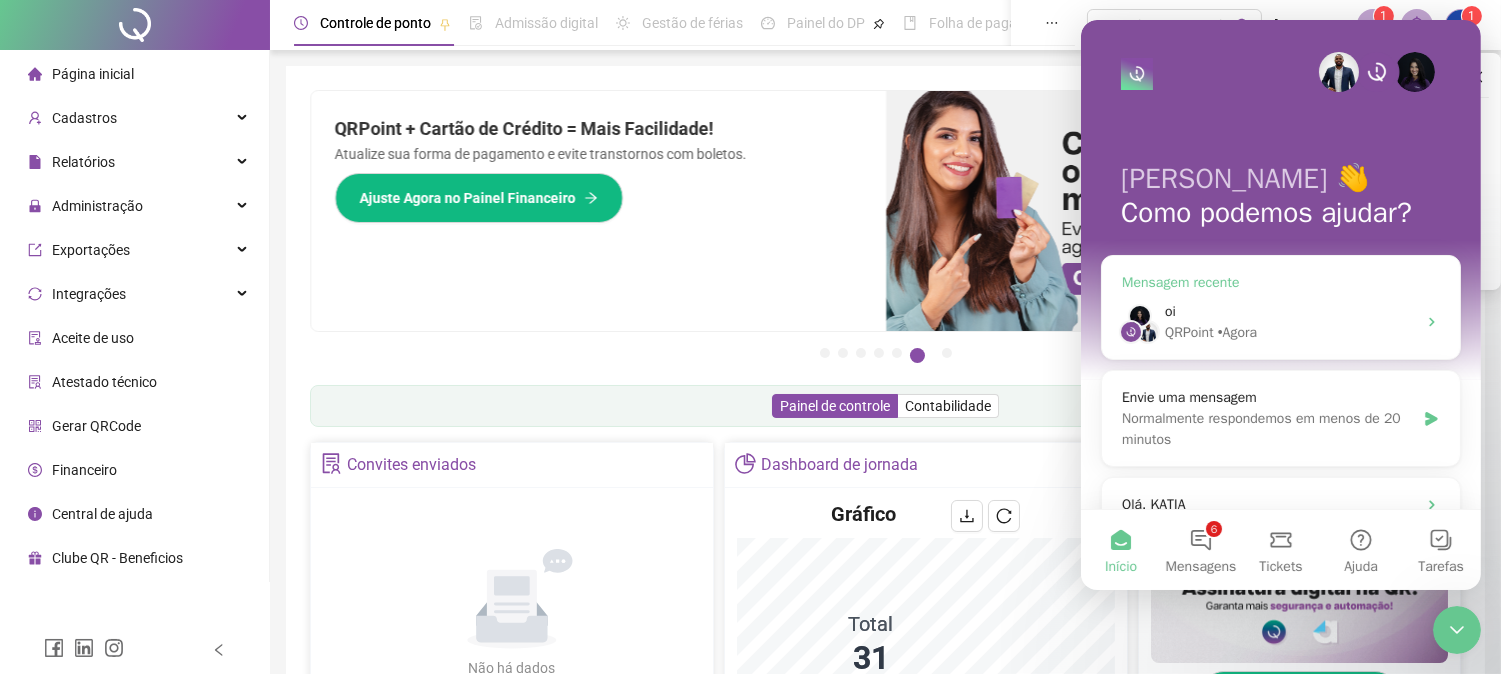 click at bounding box center (1147, 332) 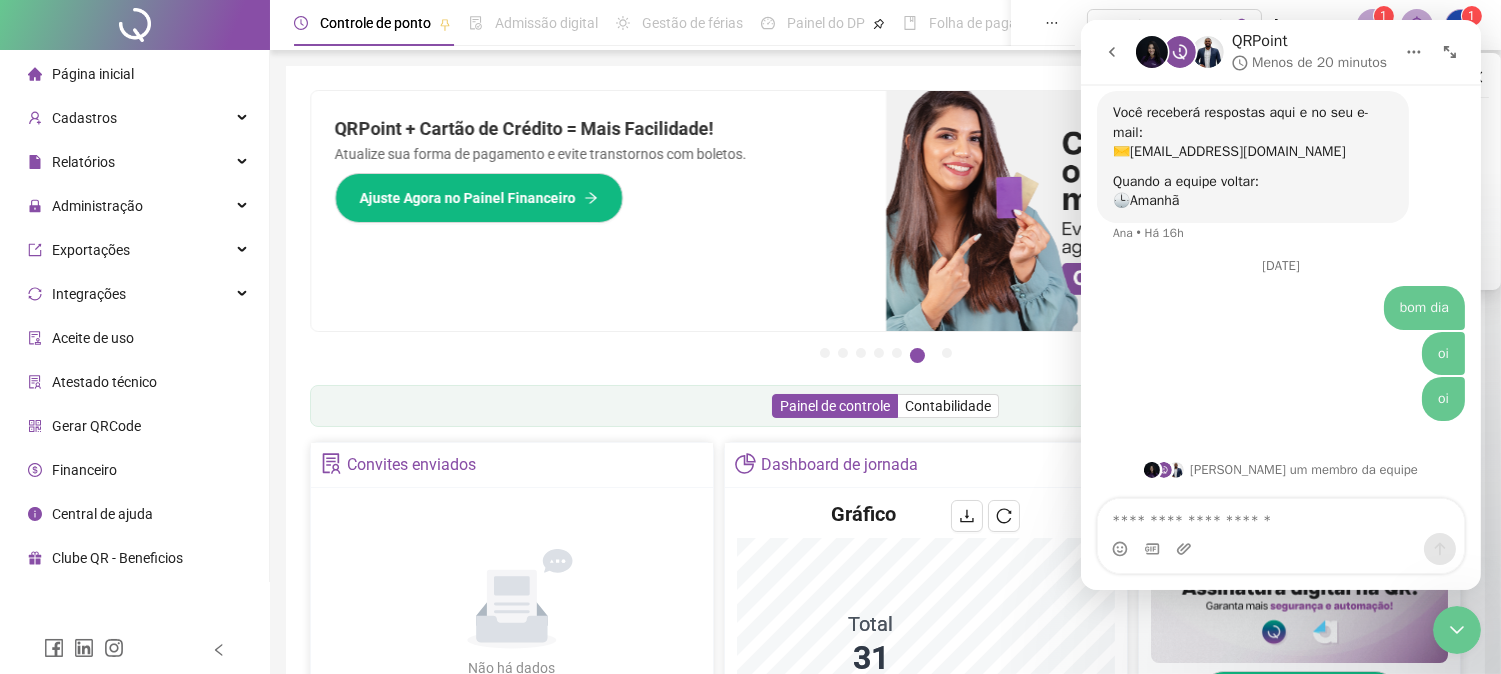 scroll, scrollTop: 1534, scrollLeft: 0, axis: vertical 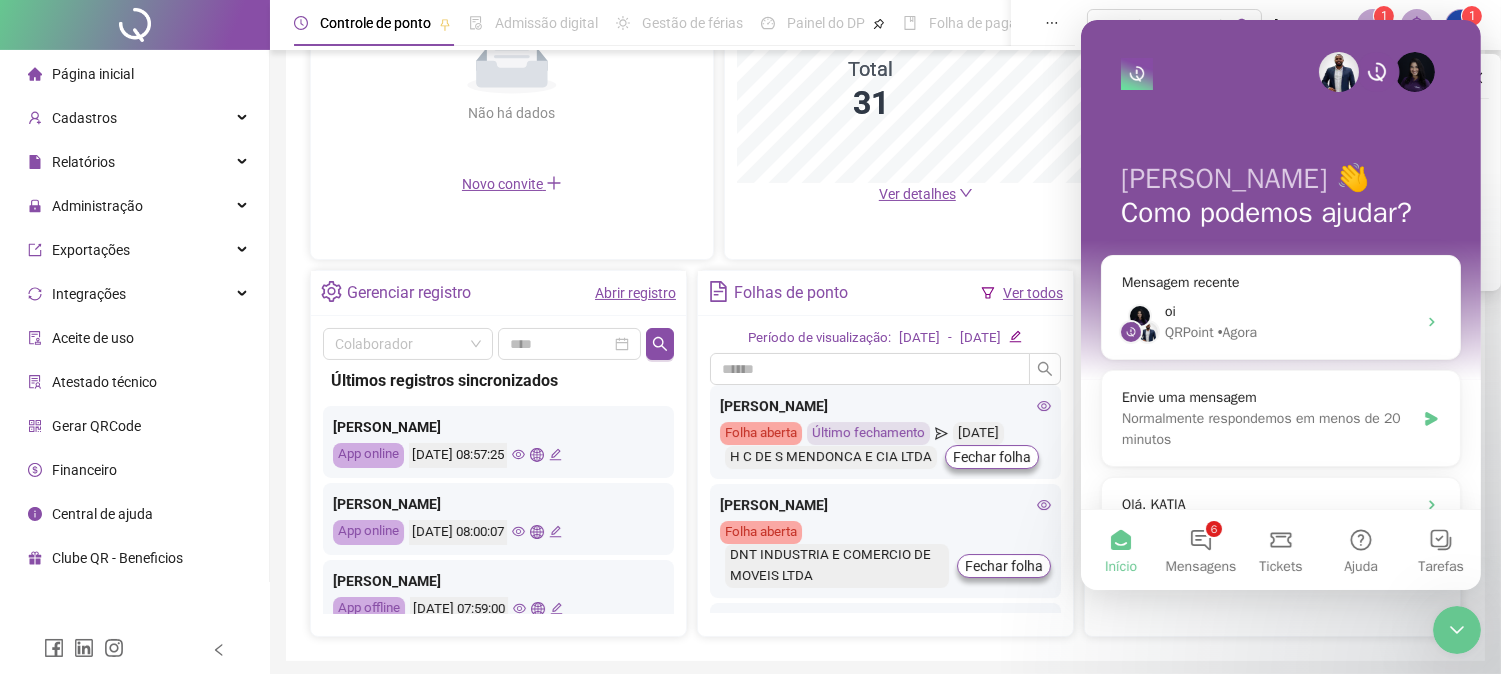 click on "Início" at bounding box center (1120, 550) 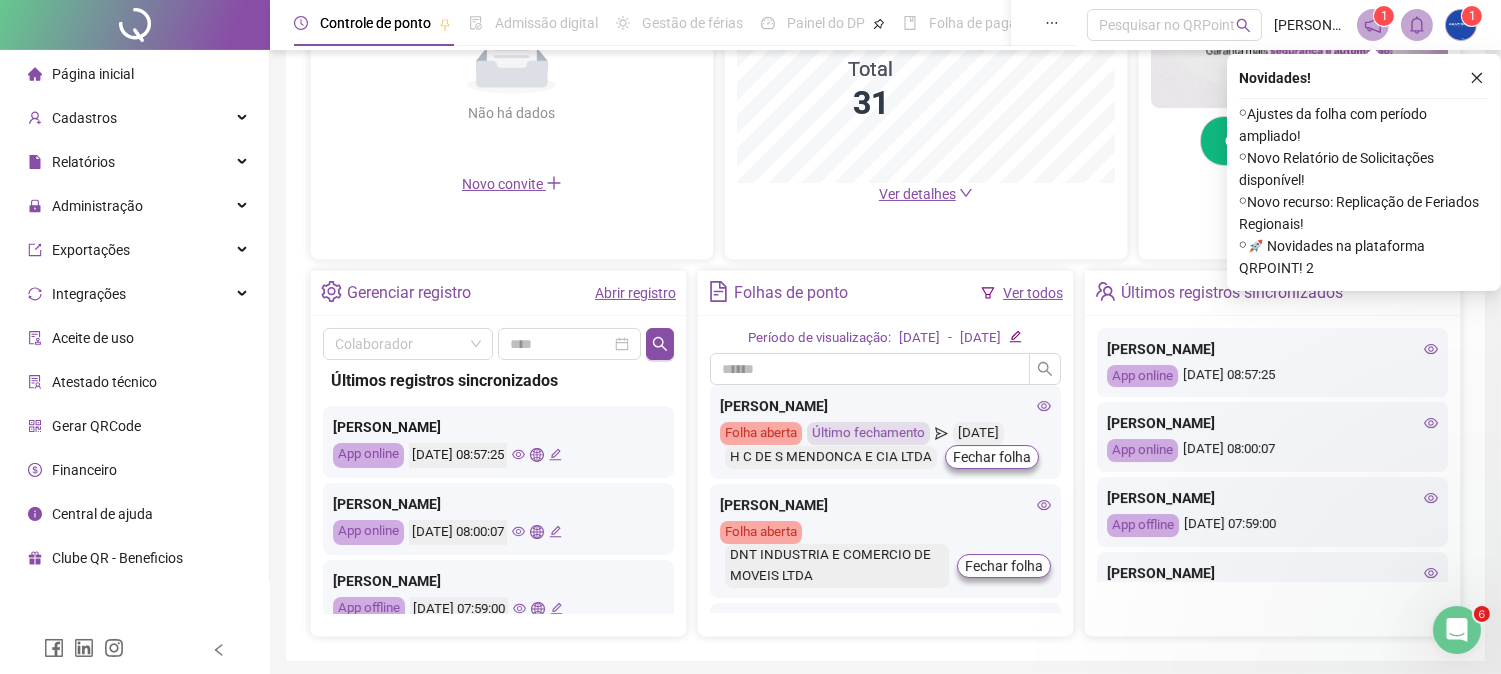 scroll, scrollTop: 0, scrollLeft: 0, axis: both 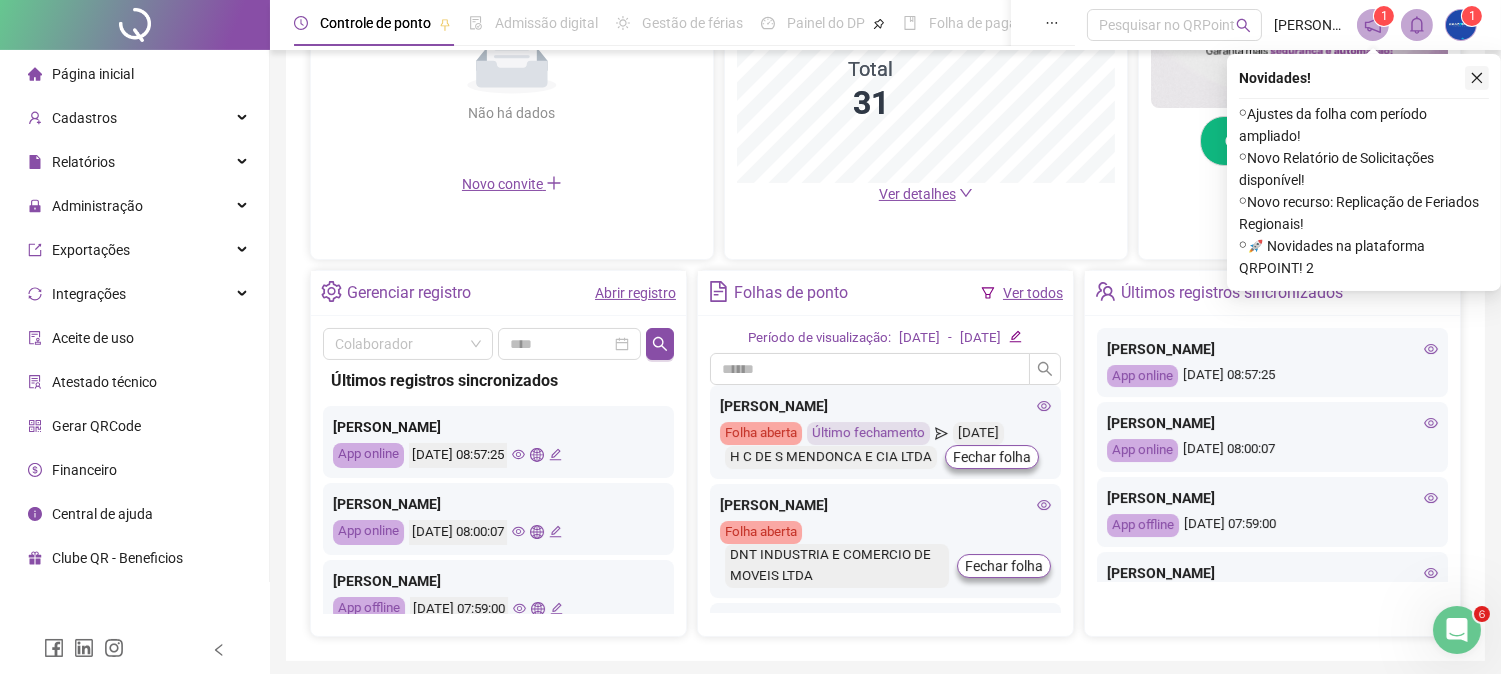 click at bounding box center [1477, 78] 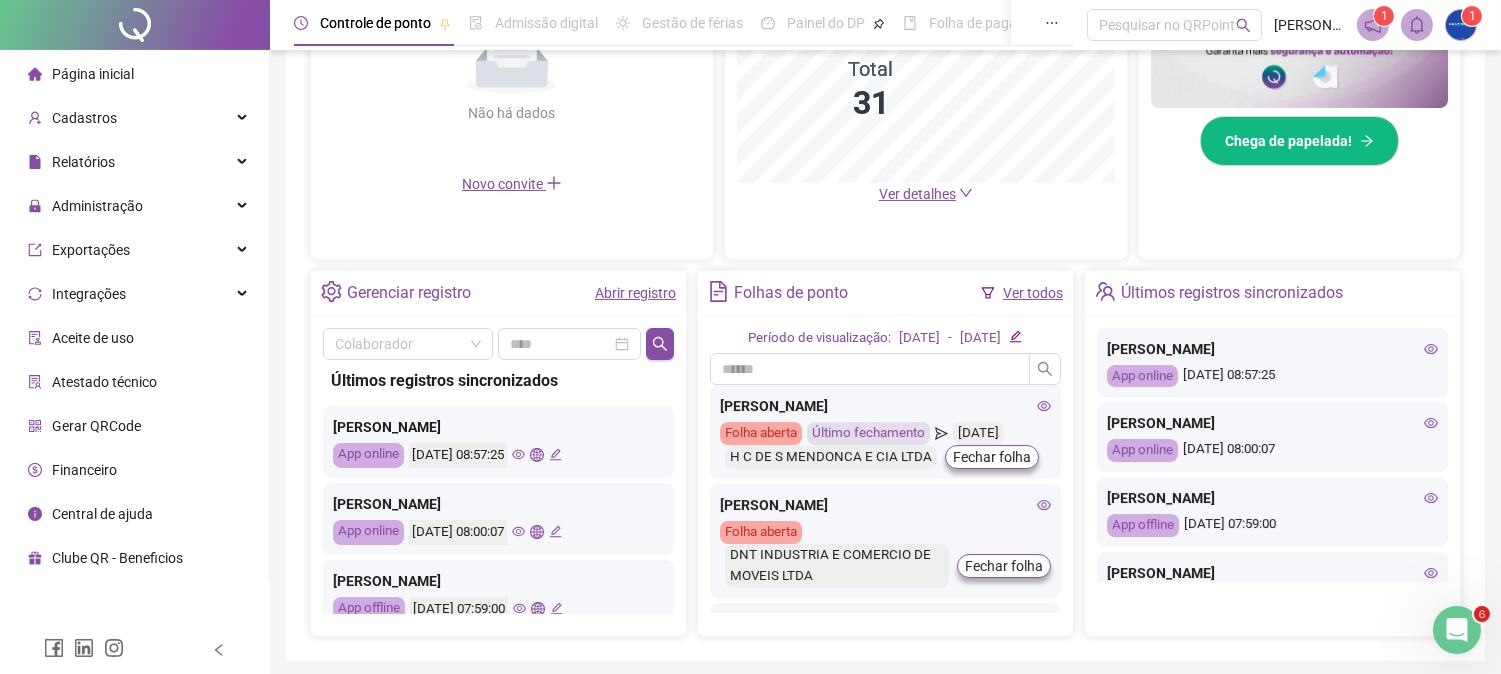 click 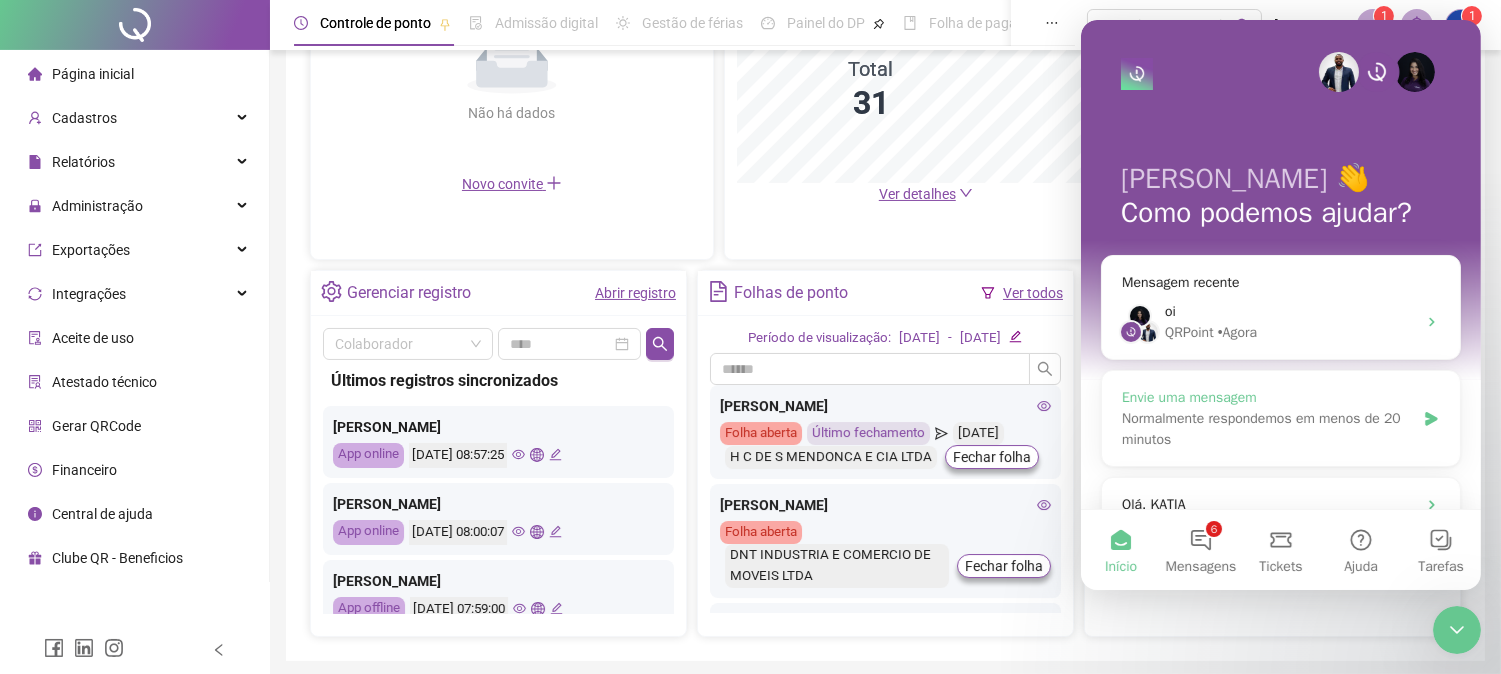 drag, startPoint x: 1273, startPoint y: 418, endPoint x: 1264, endPoint y: 423, distance: 10.29563 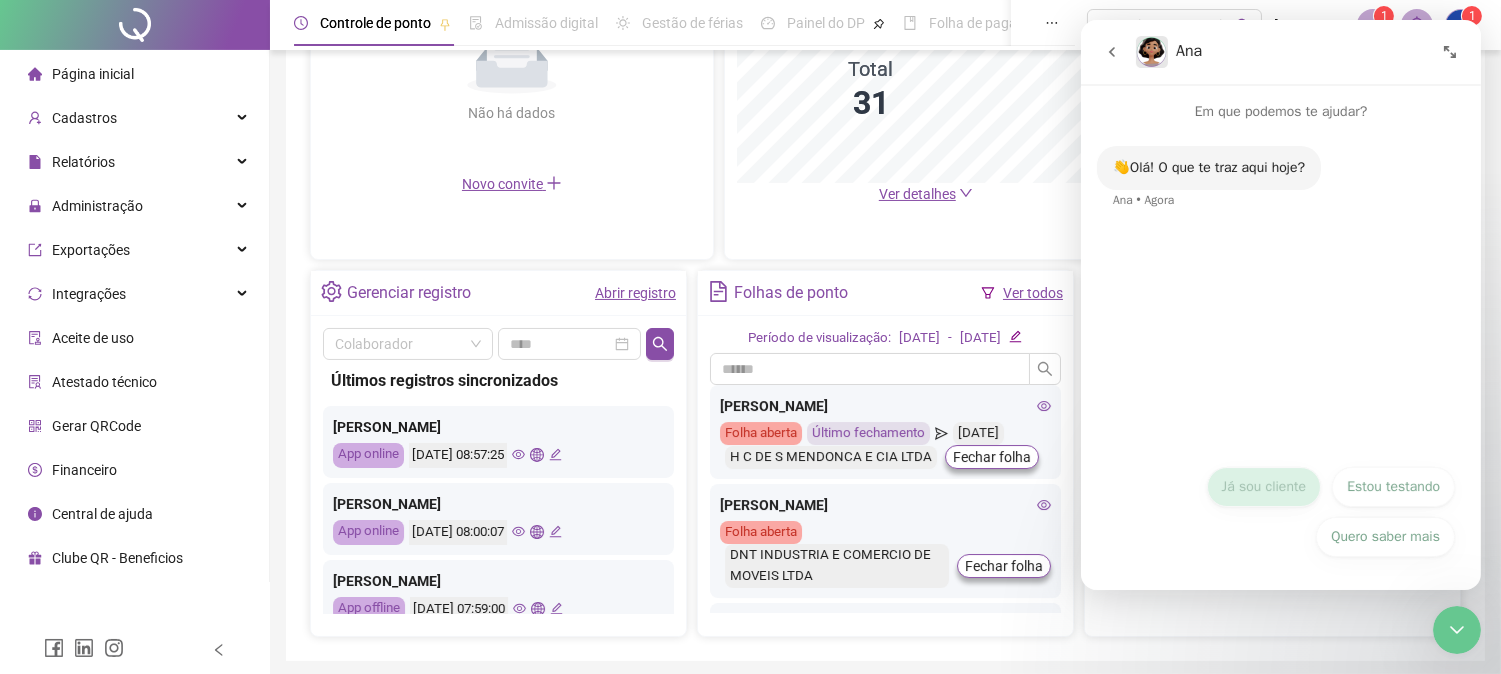 click on "Já sou cliente" at bounding box center (1263, 487) 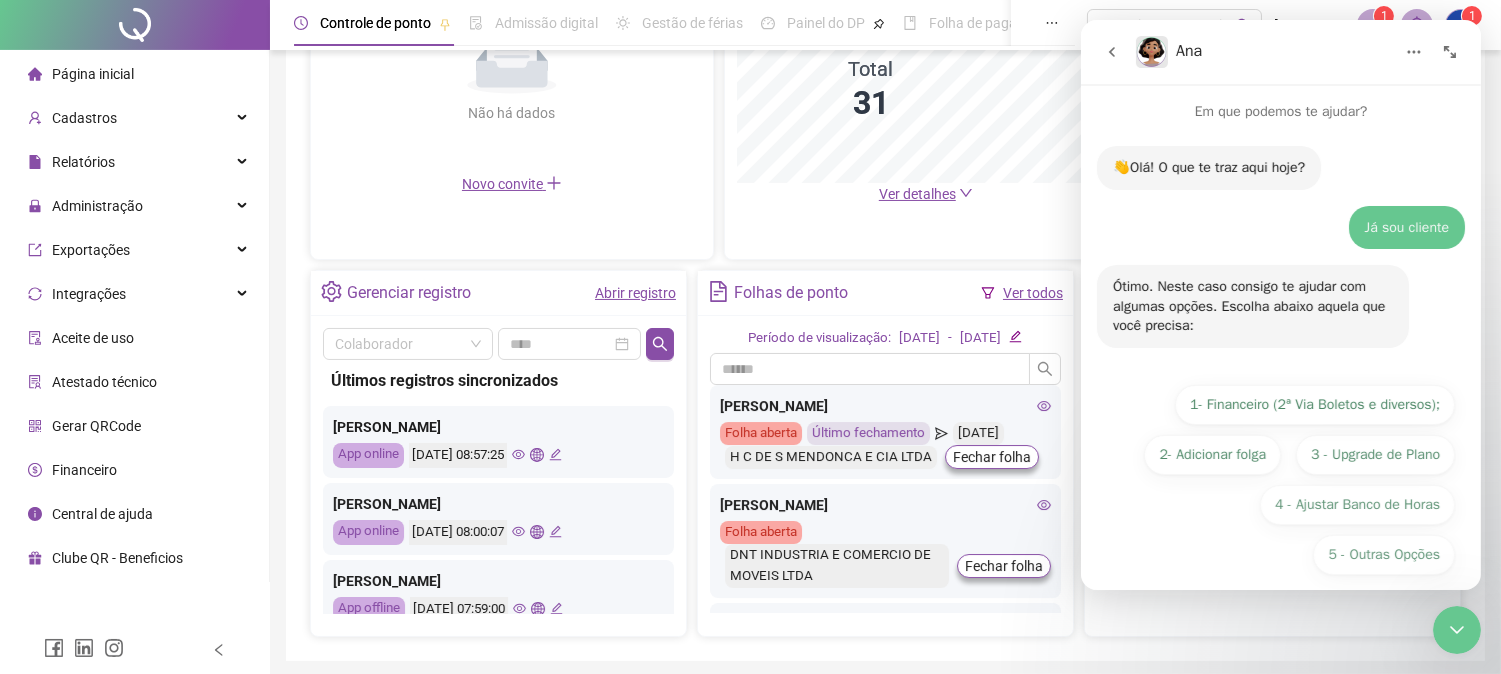 scroll, scrollTop: 18, scrollLeft: 0, axis: vertical 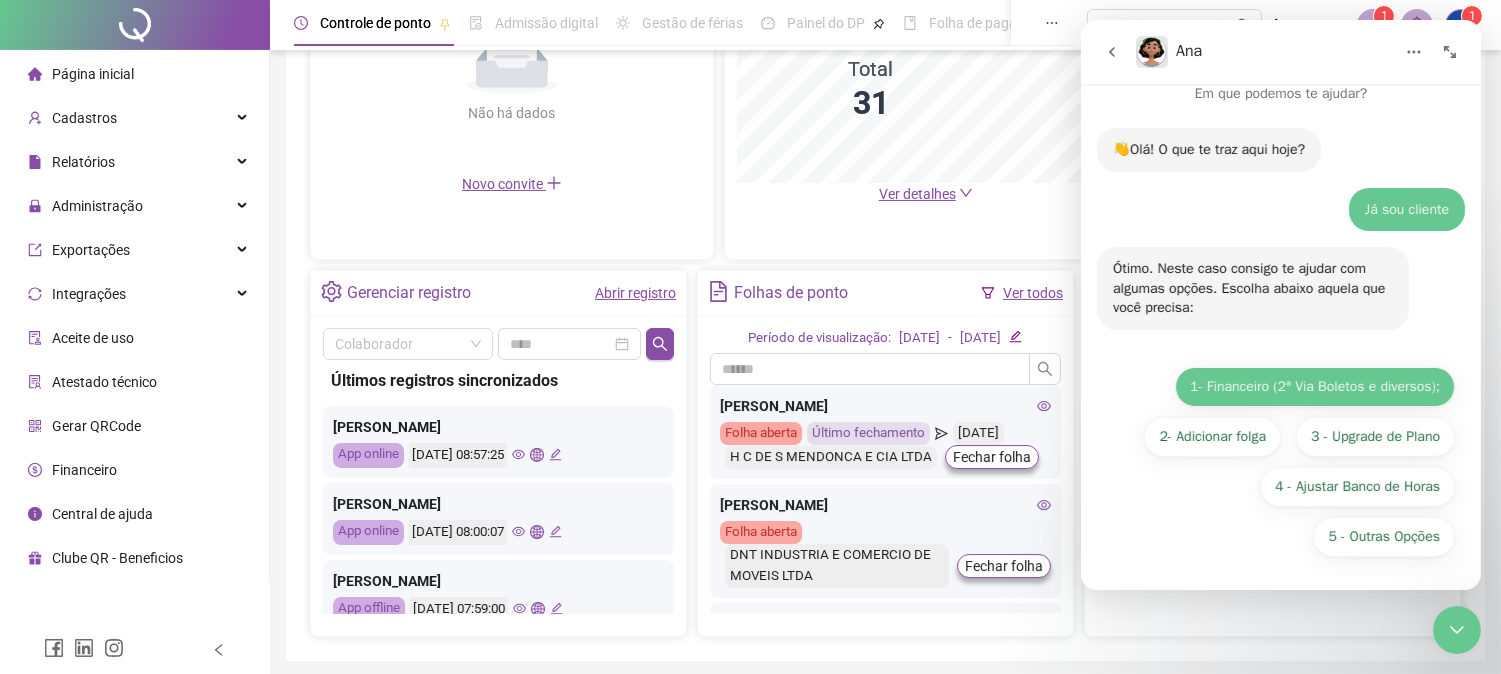 click on "1- Financeiro (2ª Via Boletos e diversos);" at bounding box center (1314, 387) 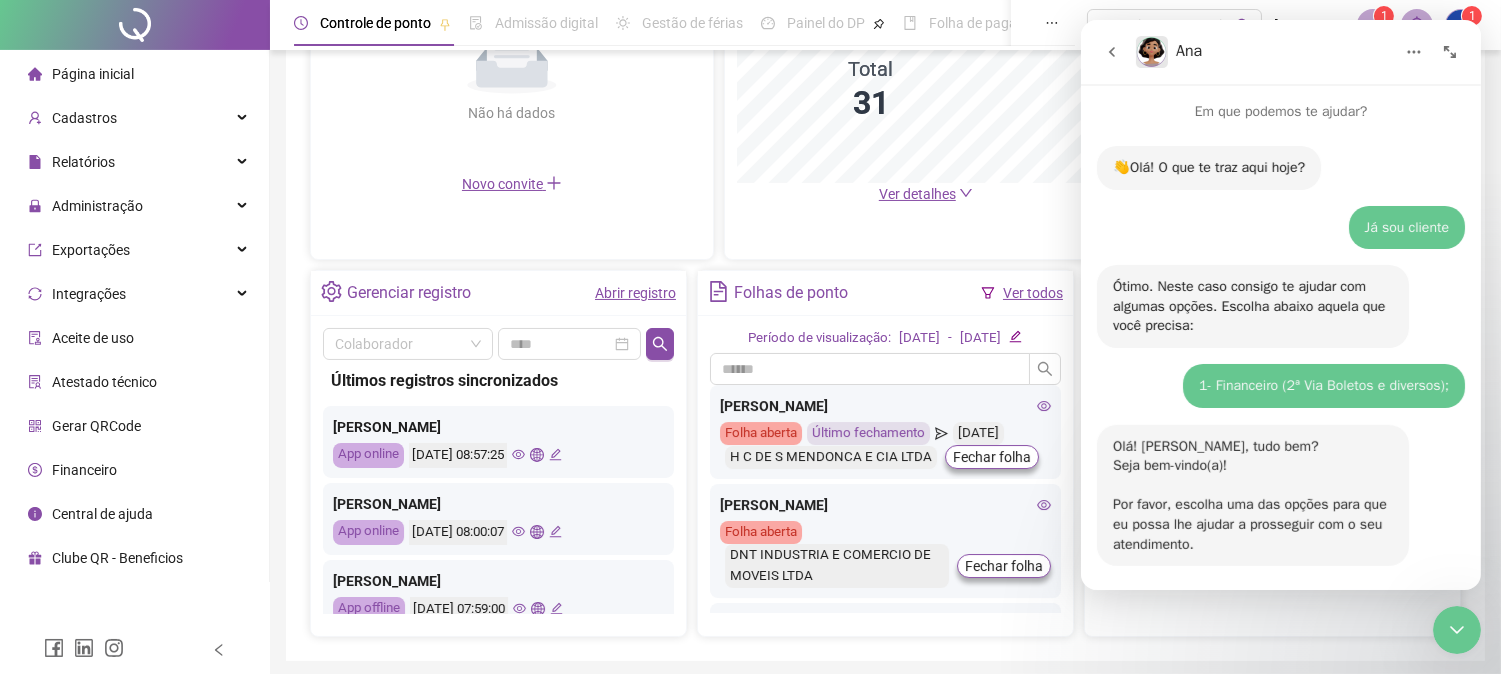 scroll, scrollTop: 253, scrollLeft: 0, axis: vertical 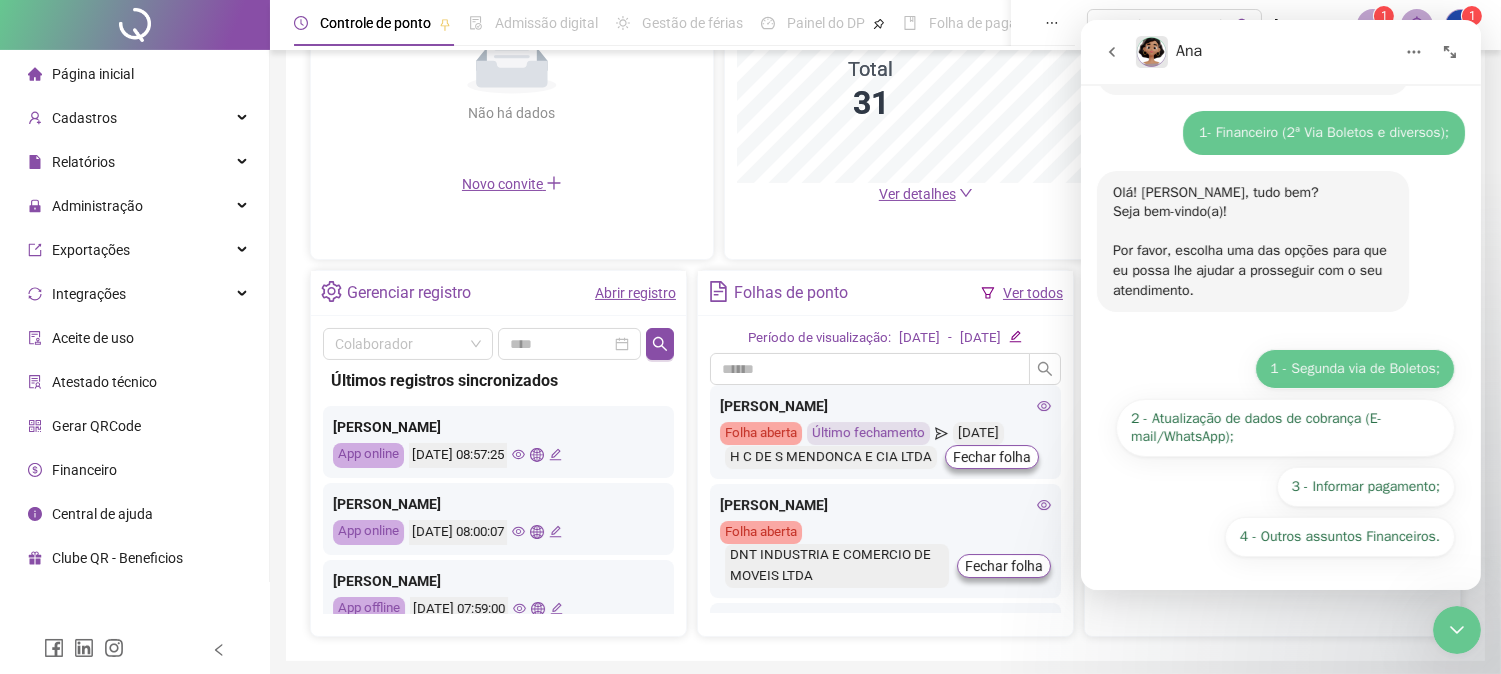 click on "1 - Segunda via de Boletos;" at bounding box center [1354, 369] 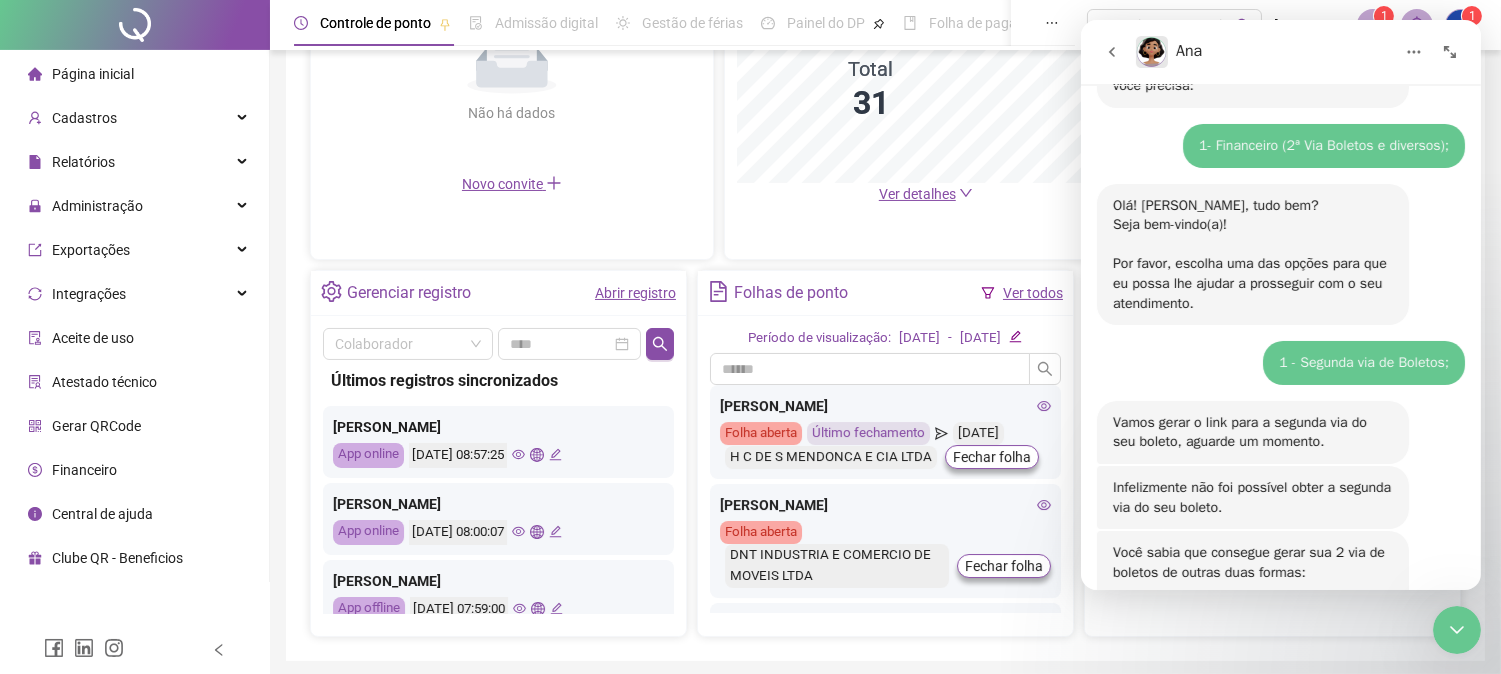 scroll, scrollTop: 572, scrollLeft: 0, axis: vertical 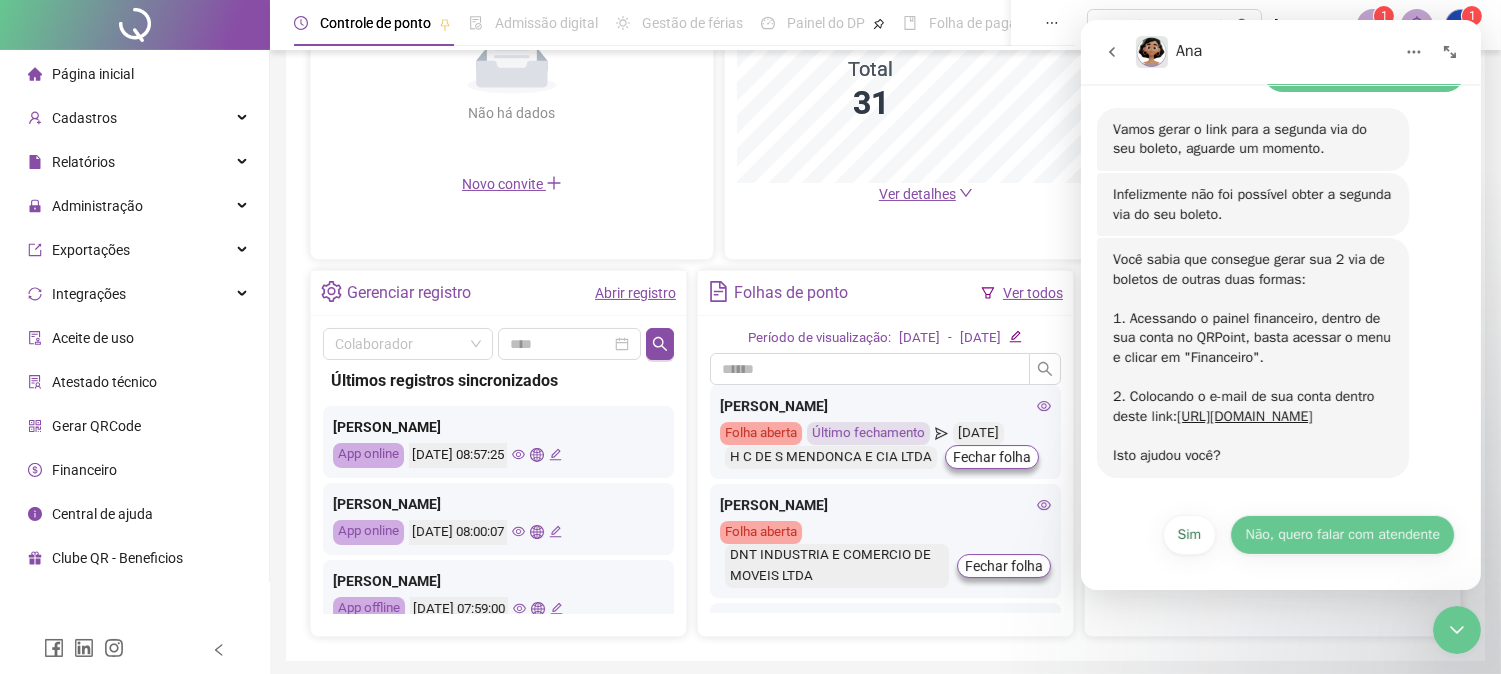click on "Não, quero falar com atendente" at bounding box center [1341, 535] 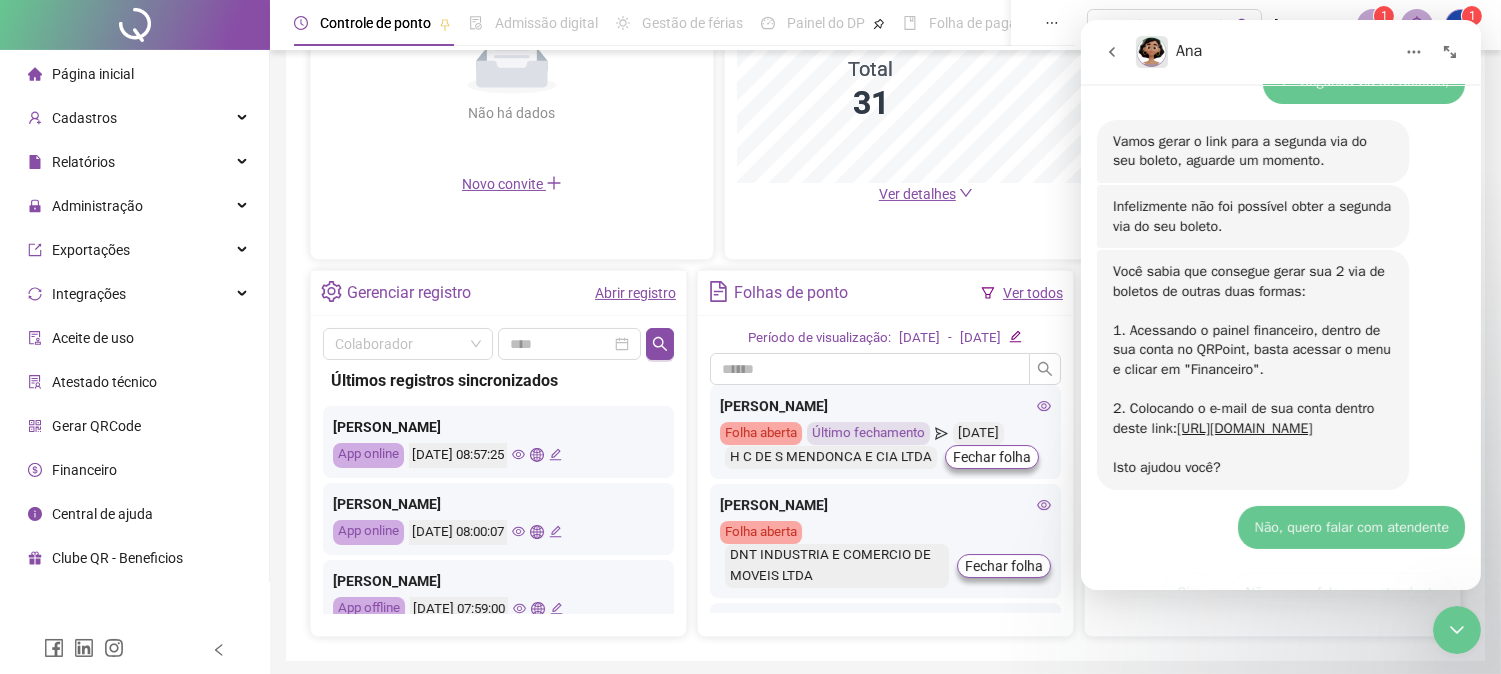 scroll, scrollTop: 560, scrollLeft: 0, axis: vertical 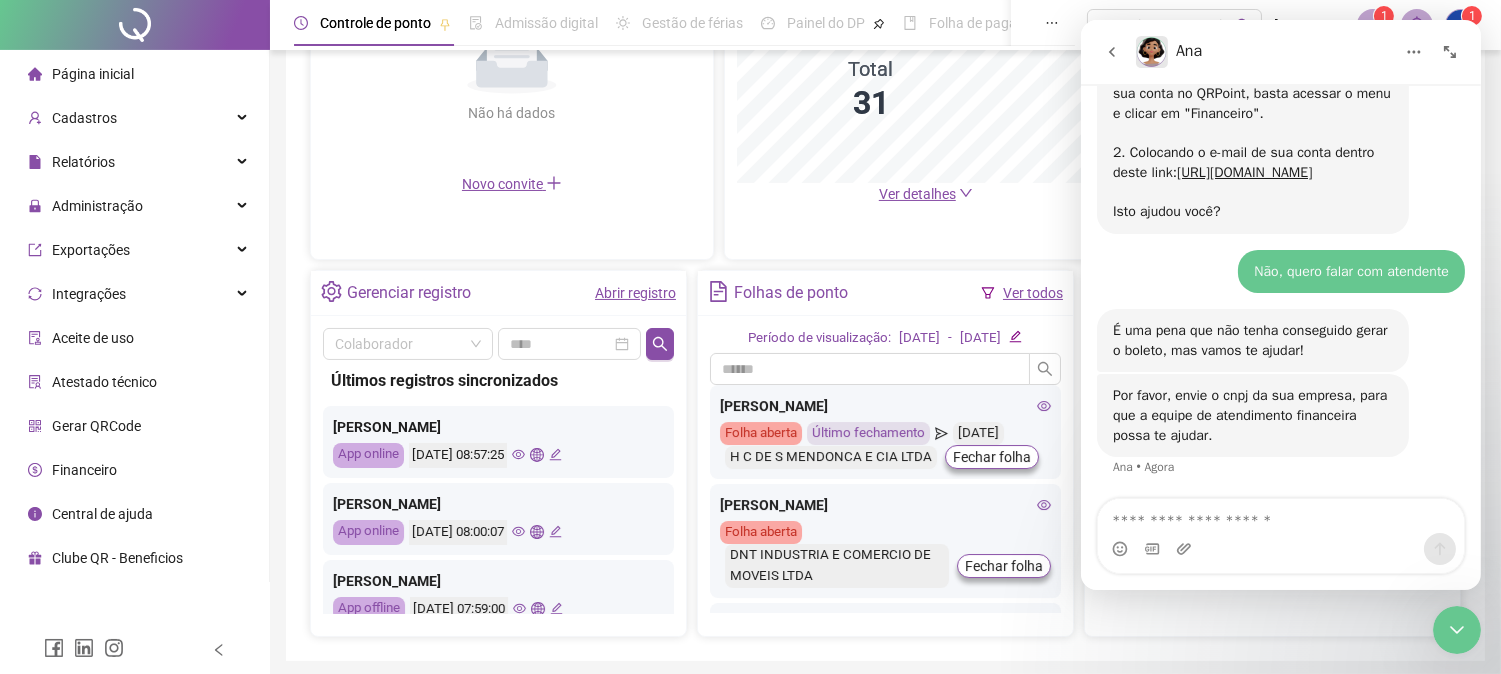 click at bounding box center [1280, 516] 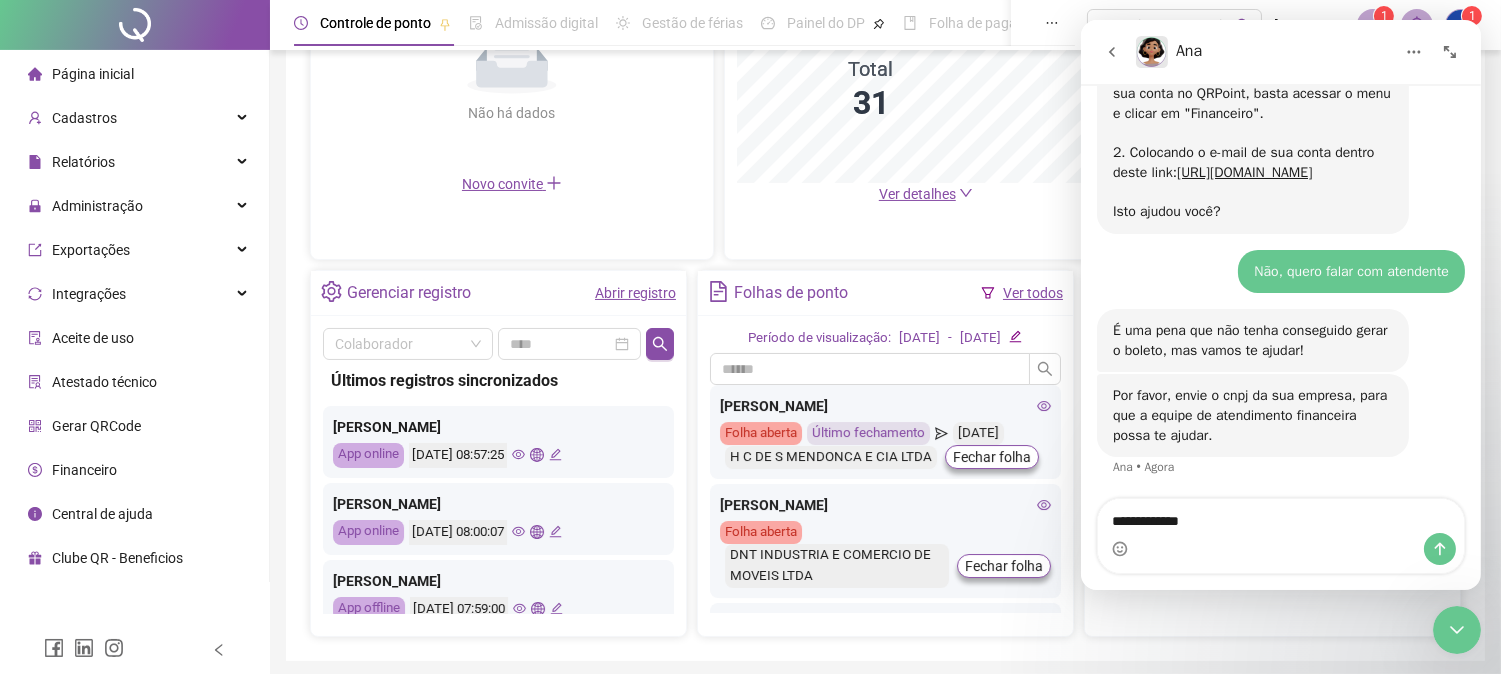 type on "**********" 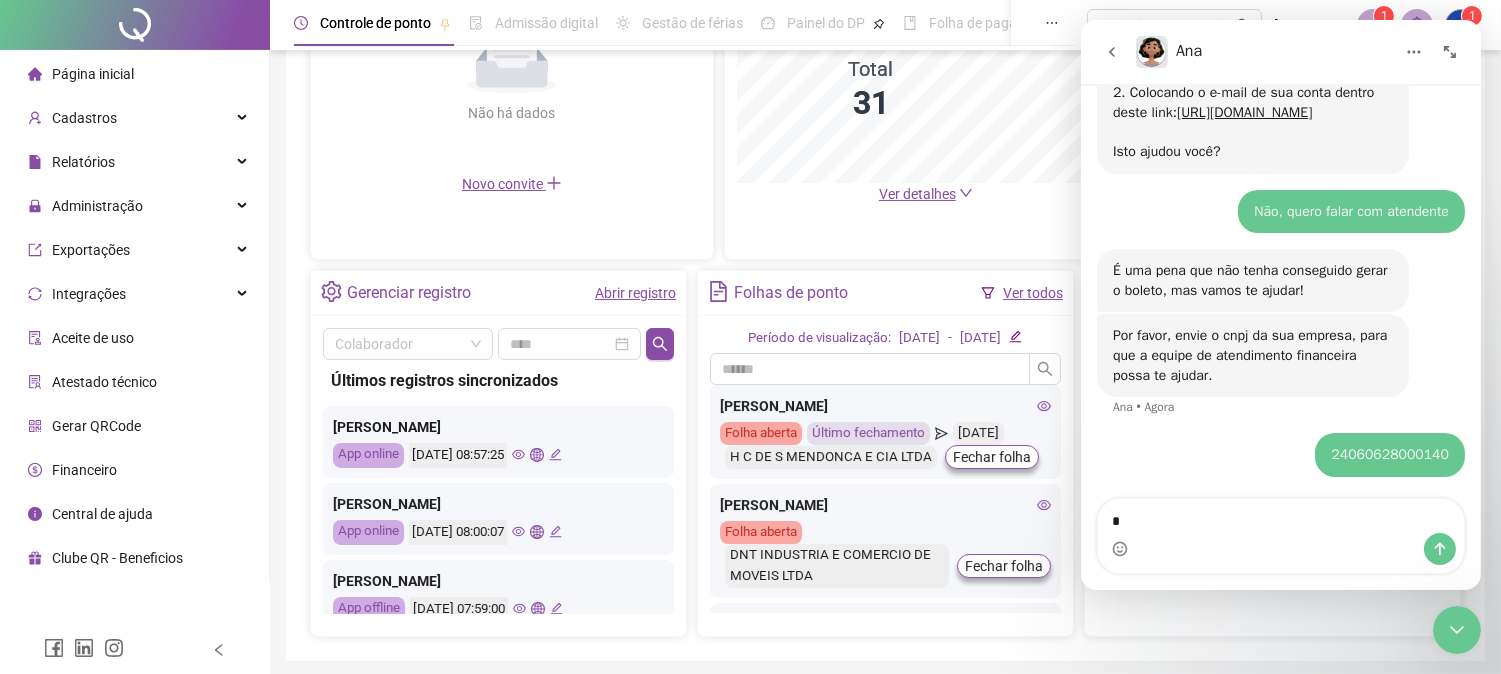scroll, scrollTop: 875, scrollLeft: 0, axis: vertical 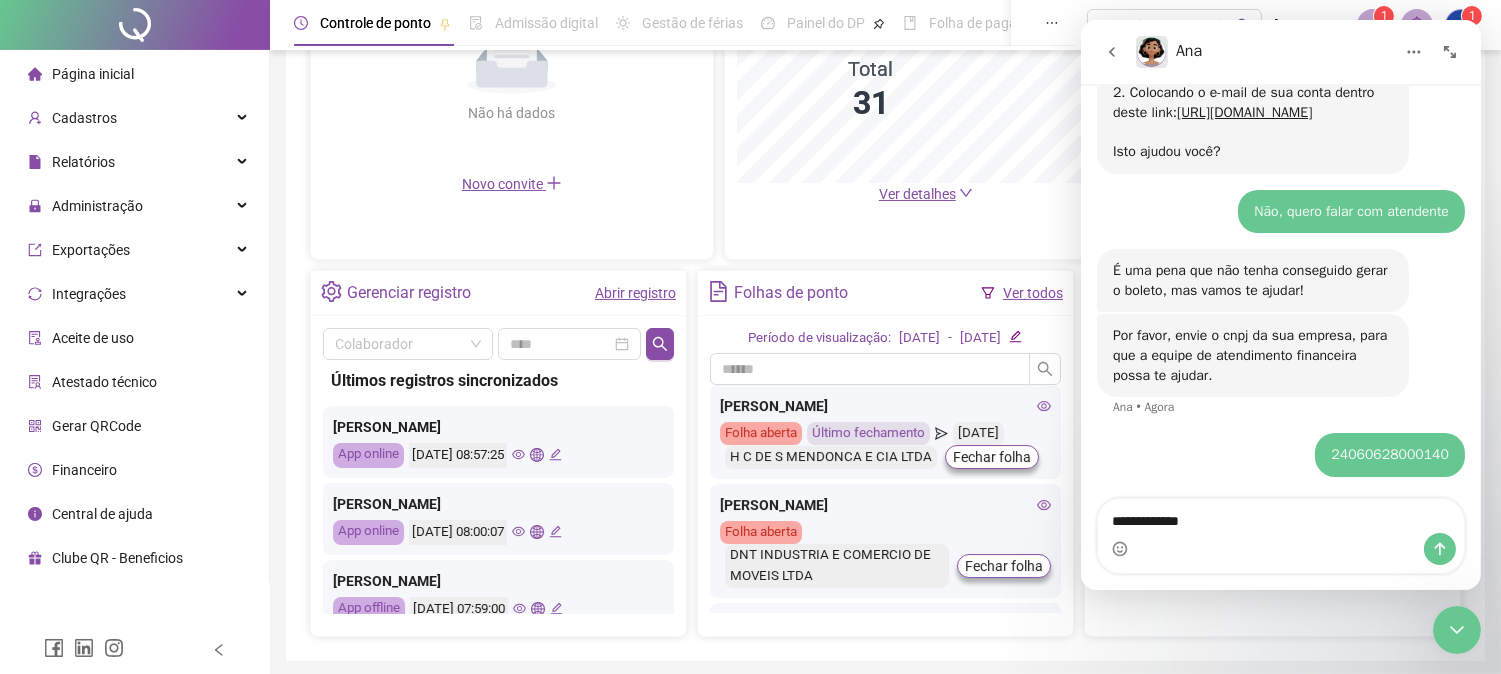 type on "**********" 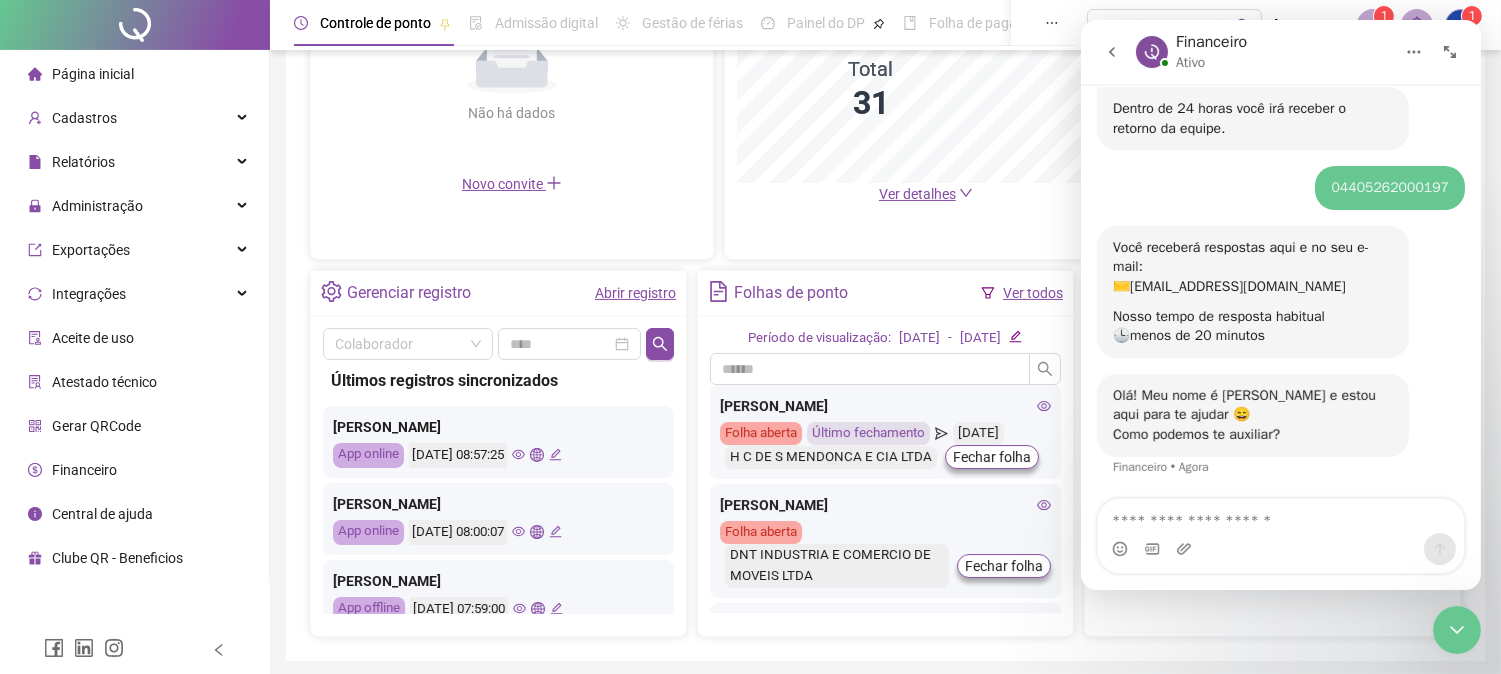 scroll, scrollTop: 1326, scrollLeft: 0, axis: vertical 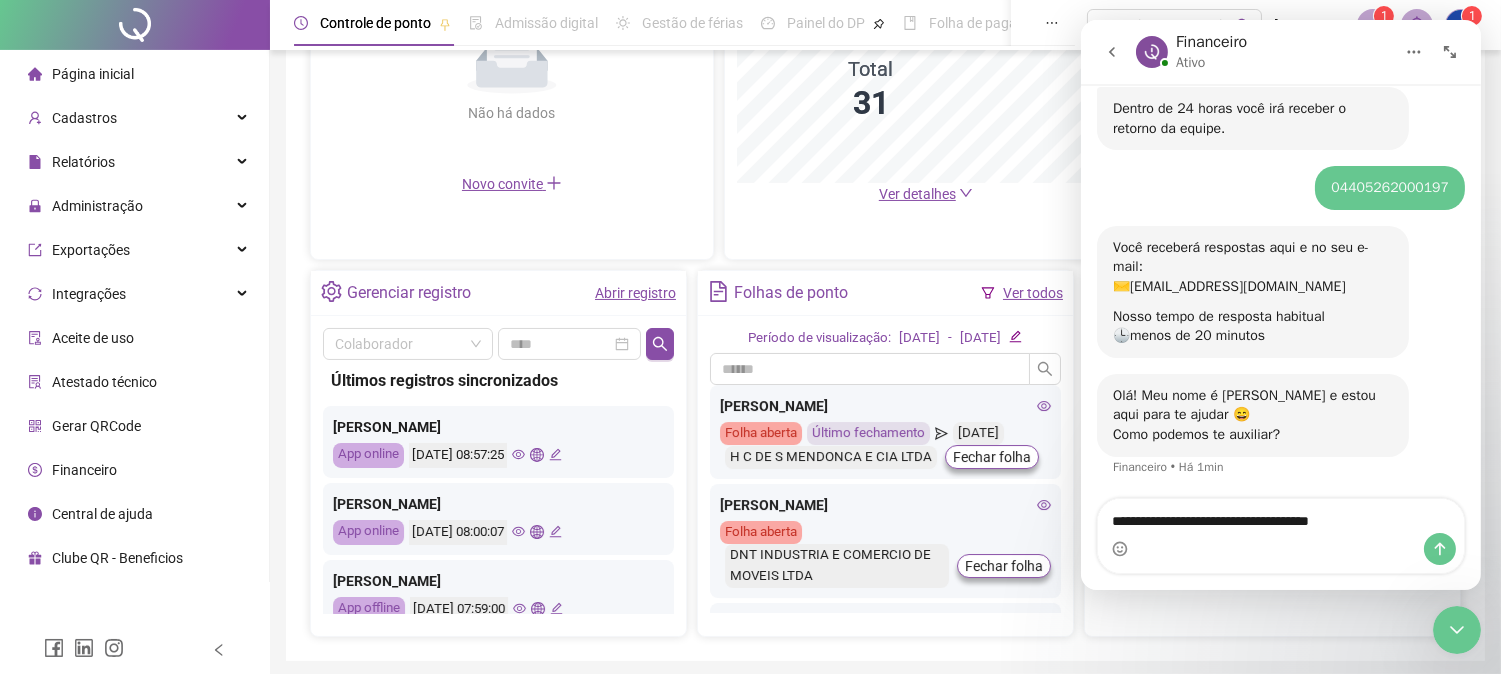 type on "**********" 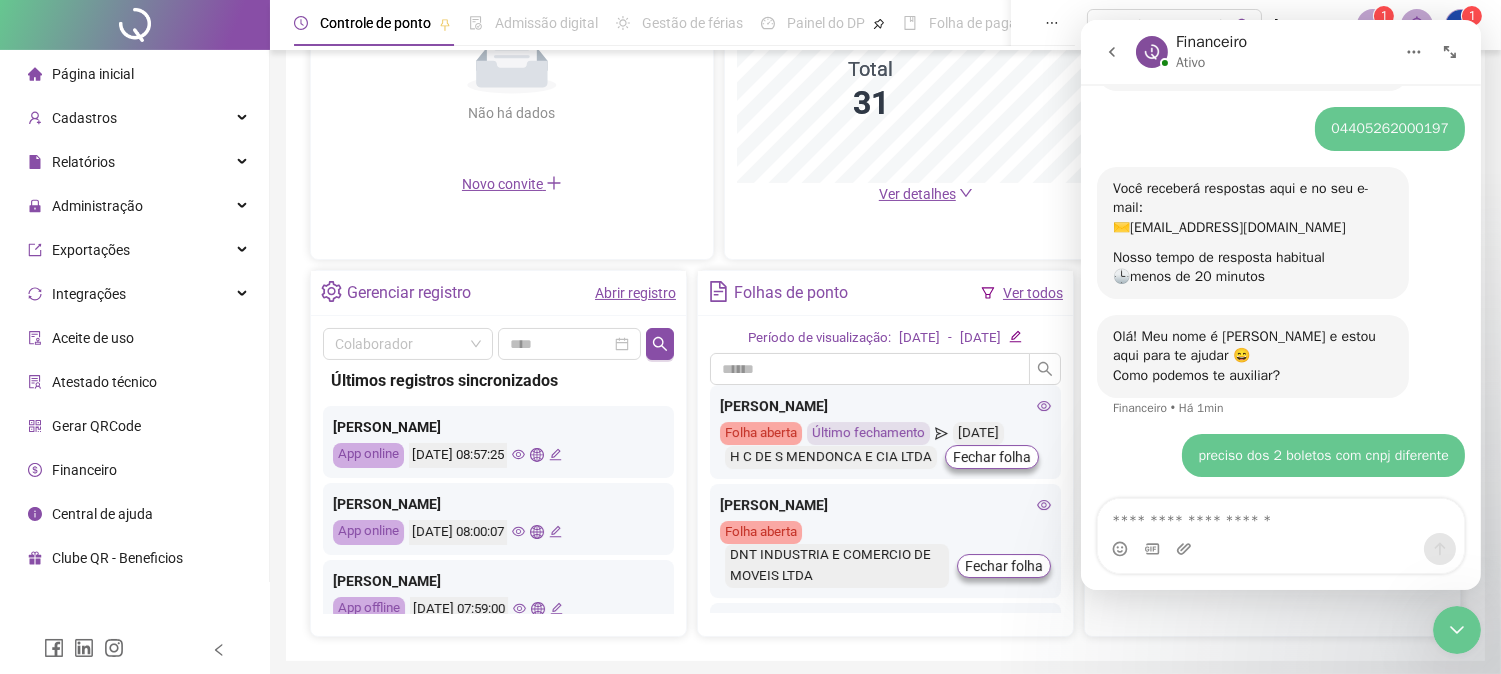 scroll, scrollTop: 1385, scrollLeft: 0, axis: vertical 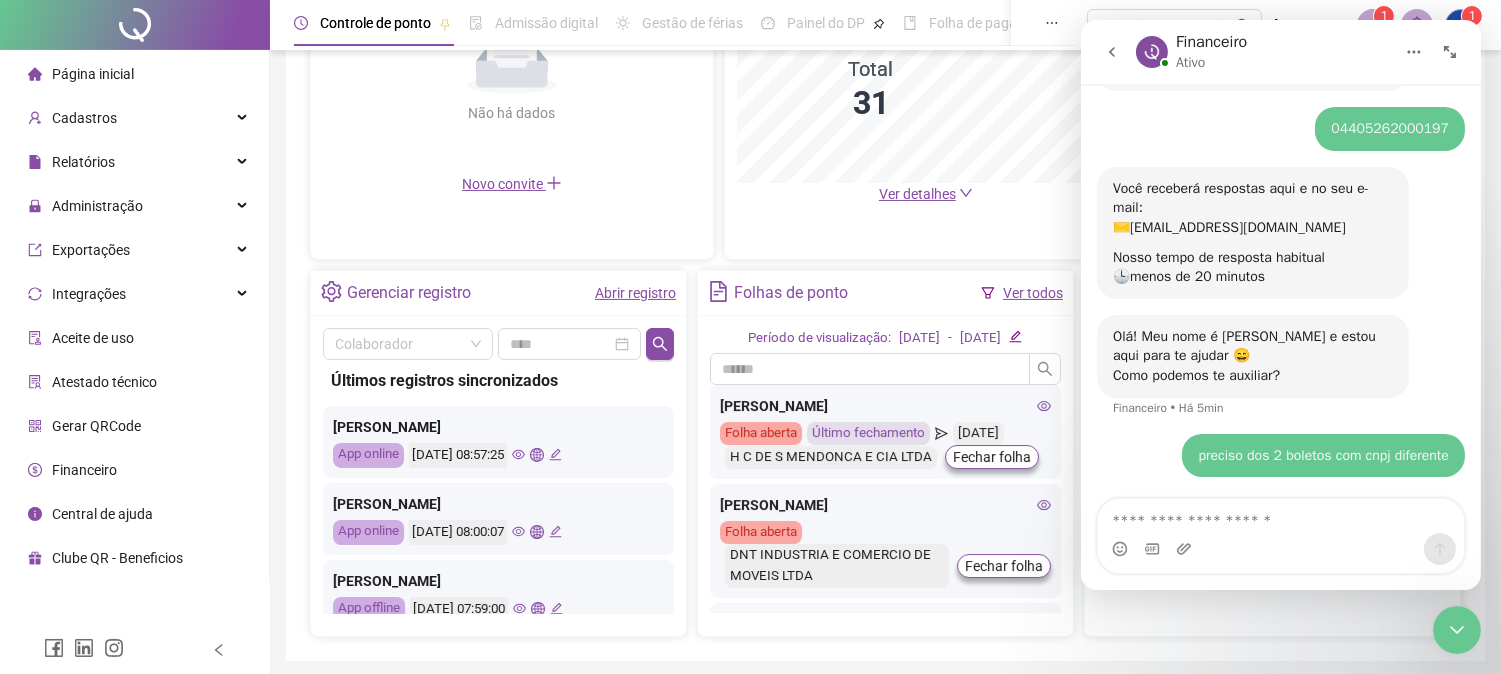 click at bounding box center (1280, 516) 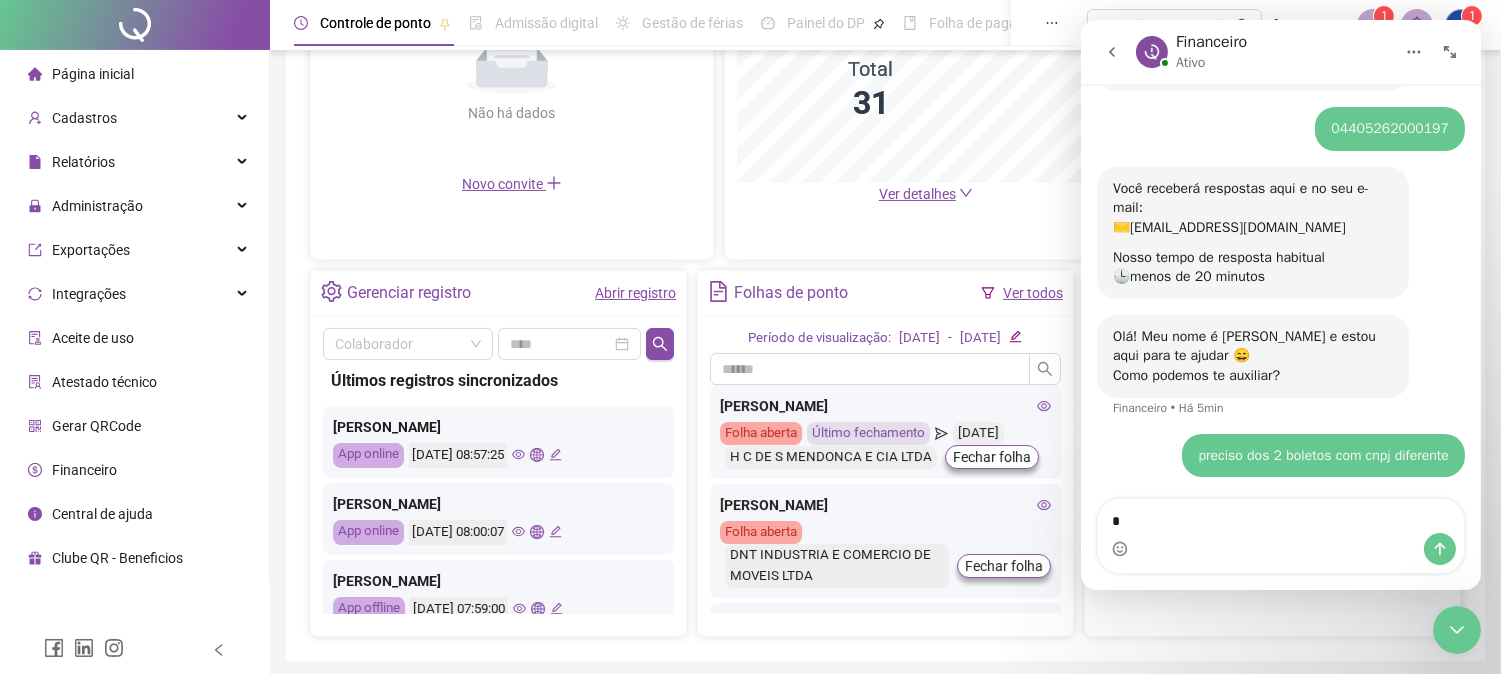 type on "**" 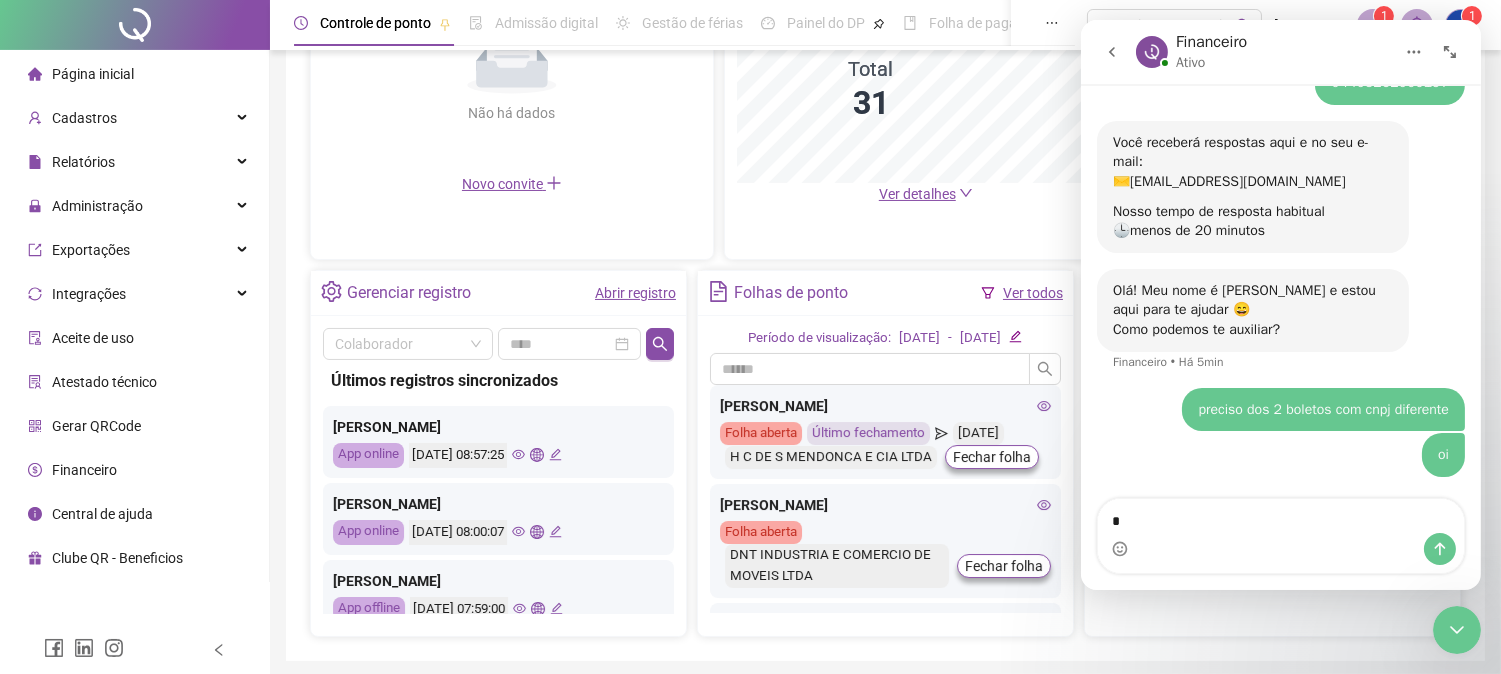type on "**" 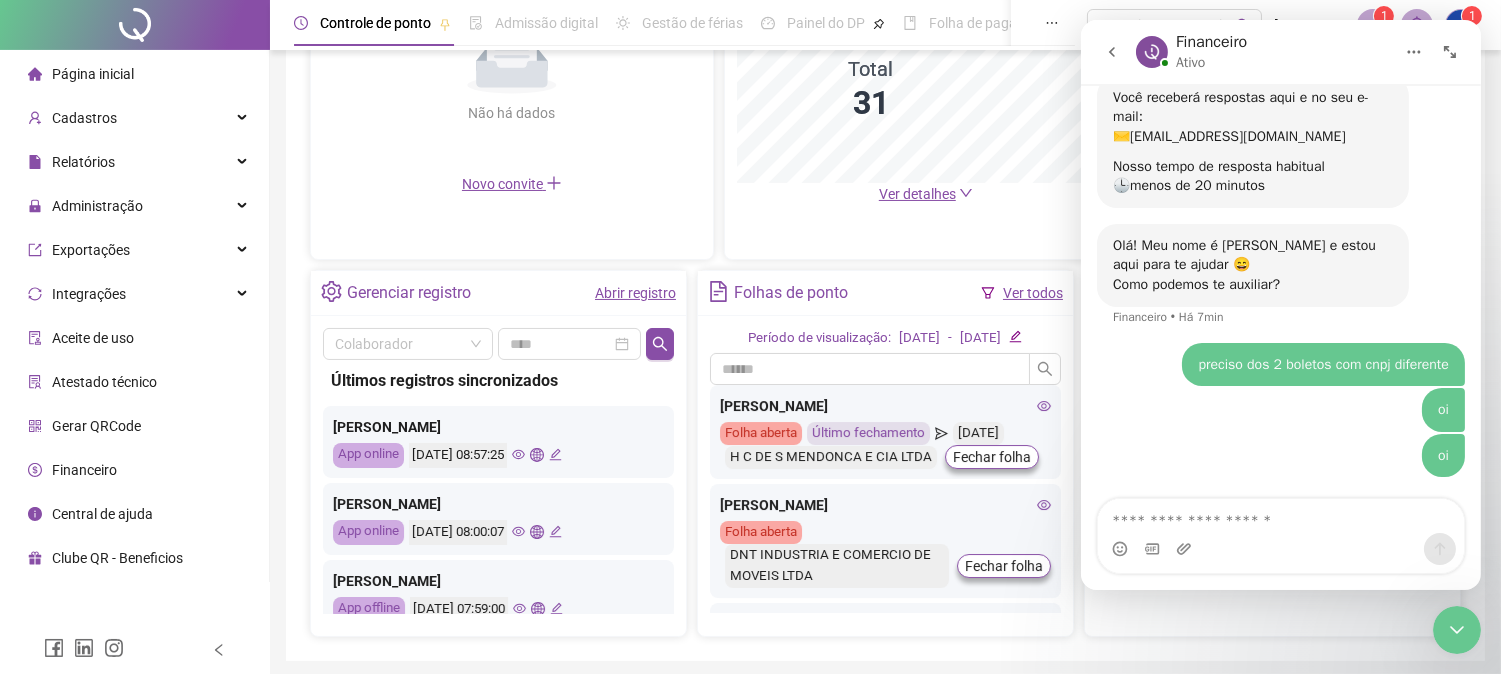 scroll, scrollTop: 1476, scrollLeft: 0, axis: vertical 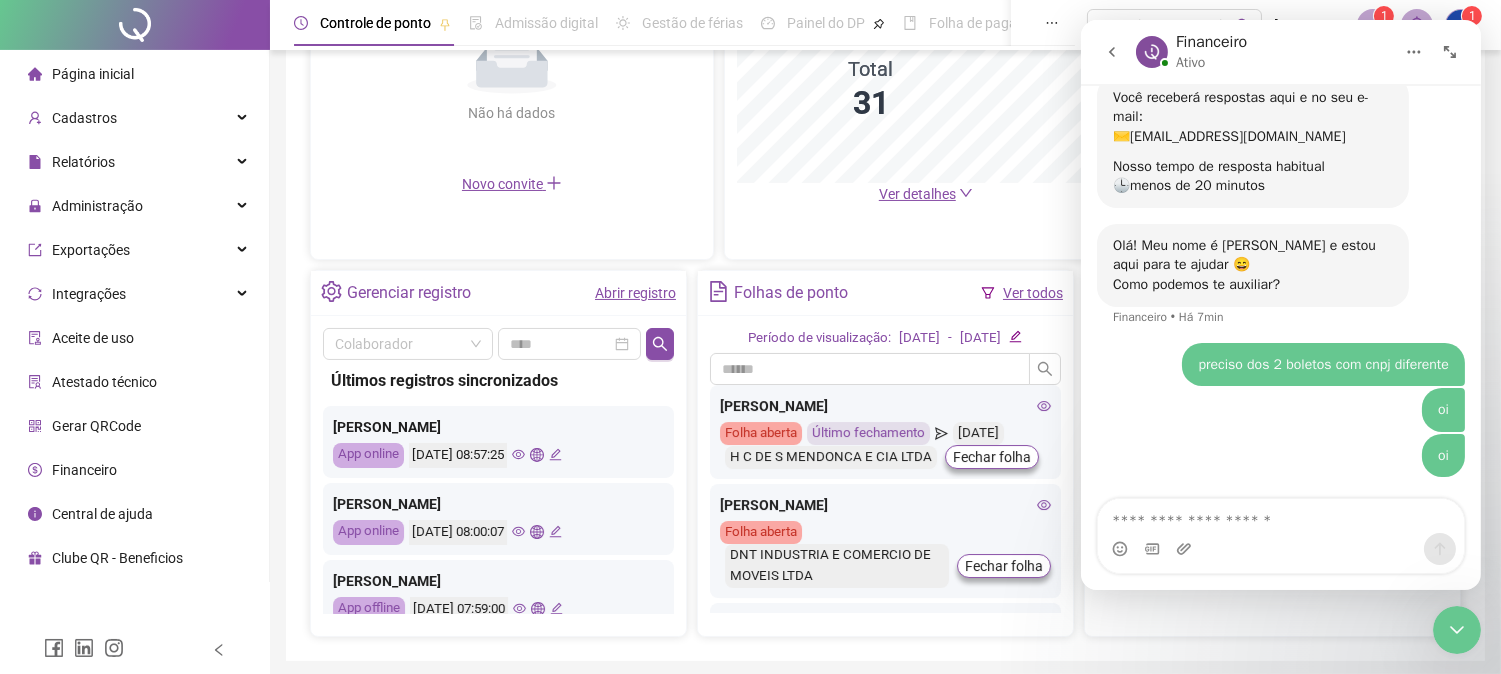 click at bounding box center [1280, 516] 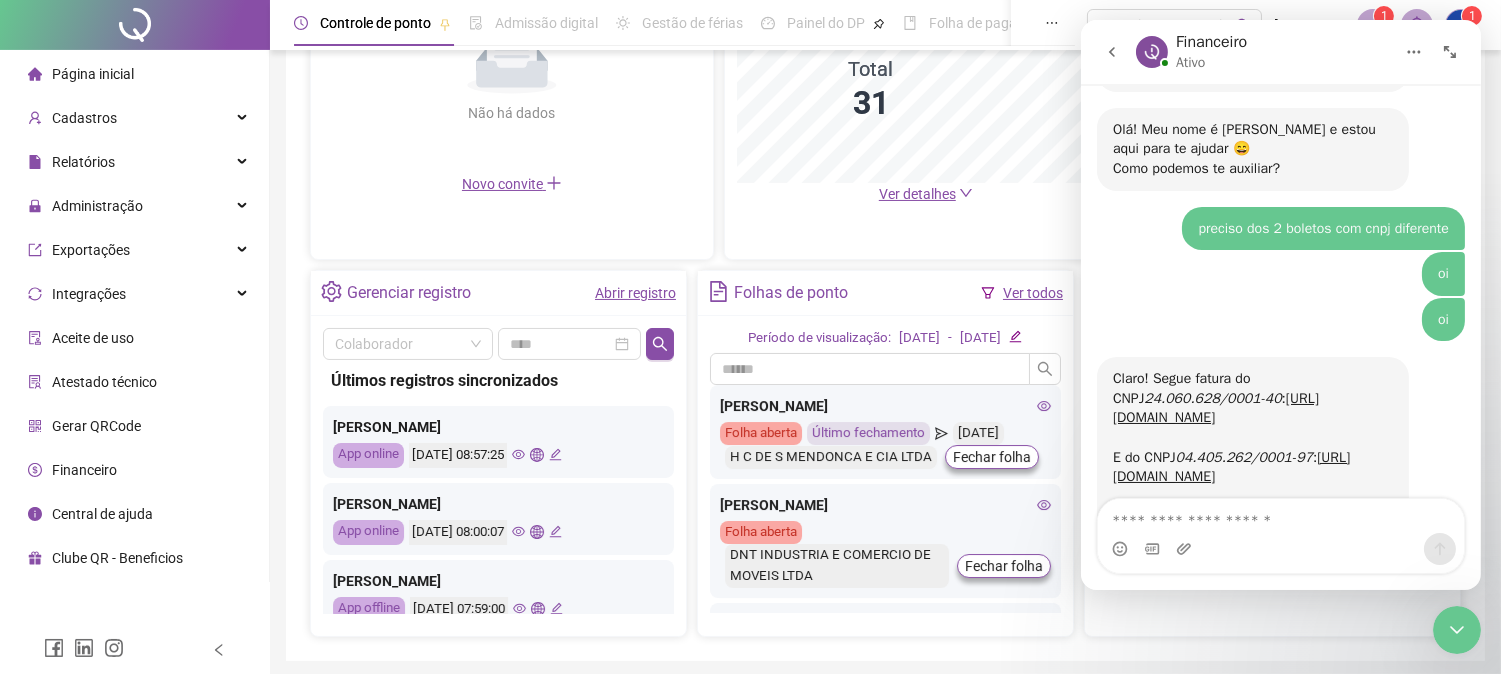 scroll, scrollTop: 1811, scrollLeft: 0, axis: vertical 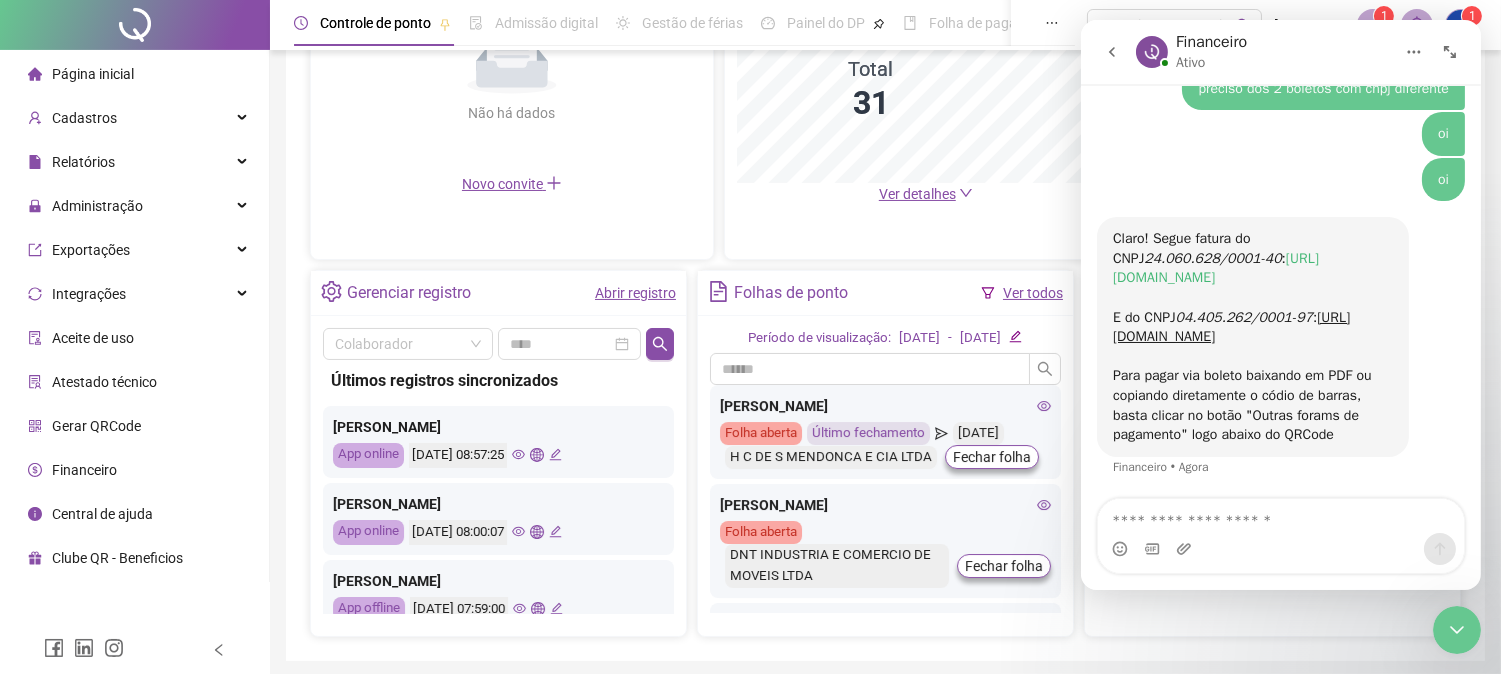 click on "[URL][DOMAIN_NAME]" at bounding box center [1215, 268] 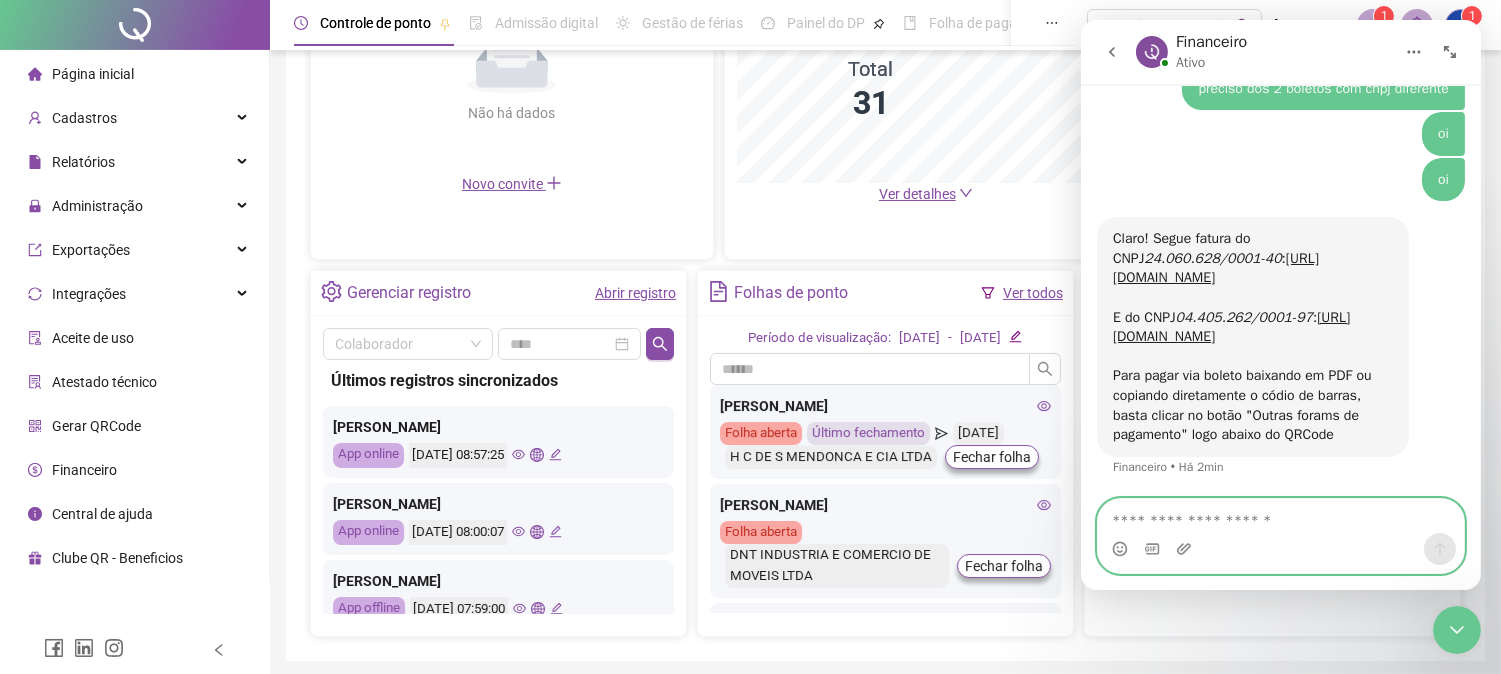 click at bounding box center (1280, 516) 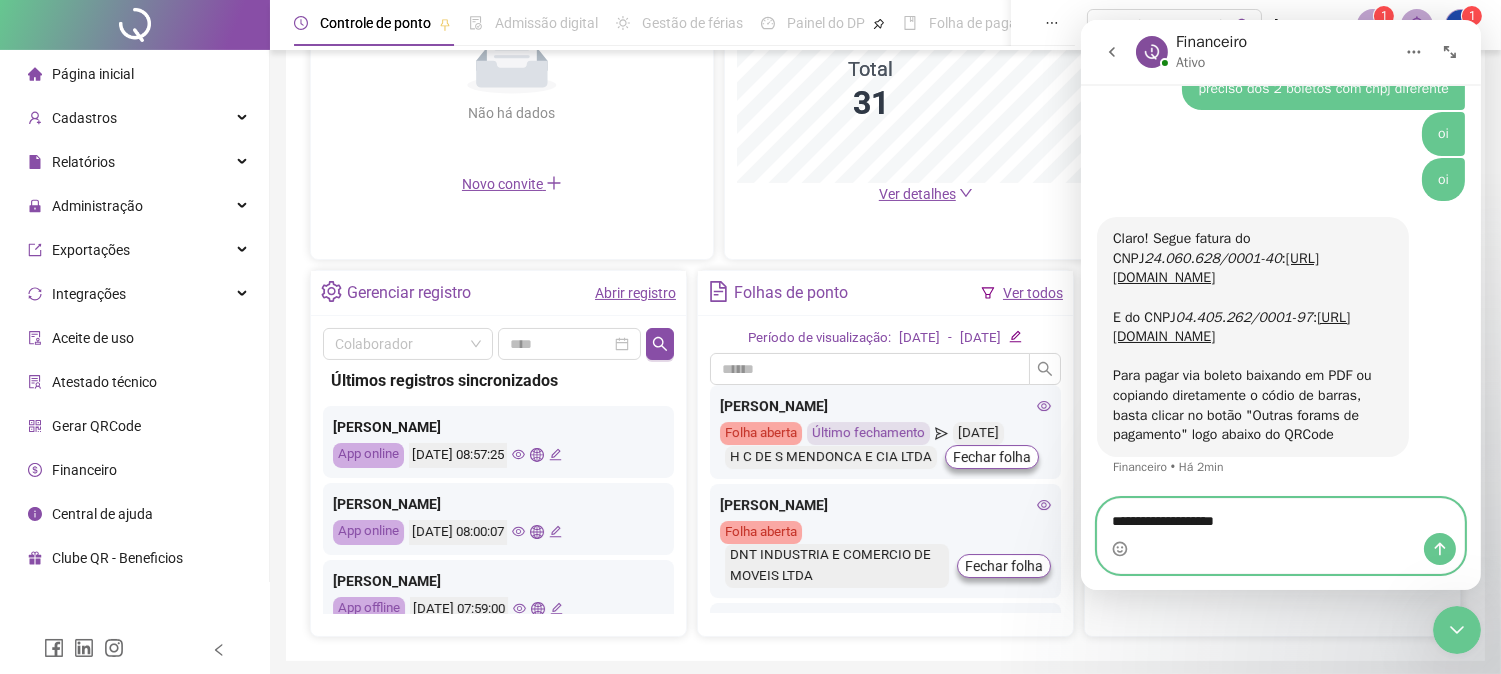 type on "**********" 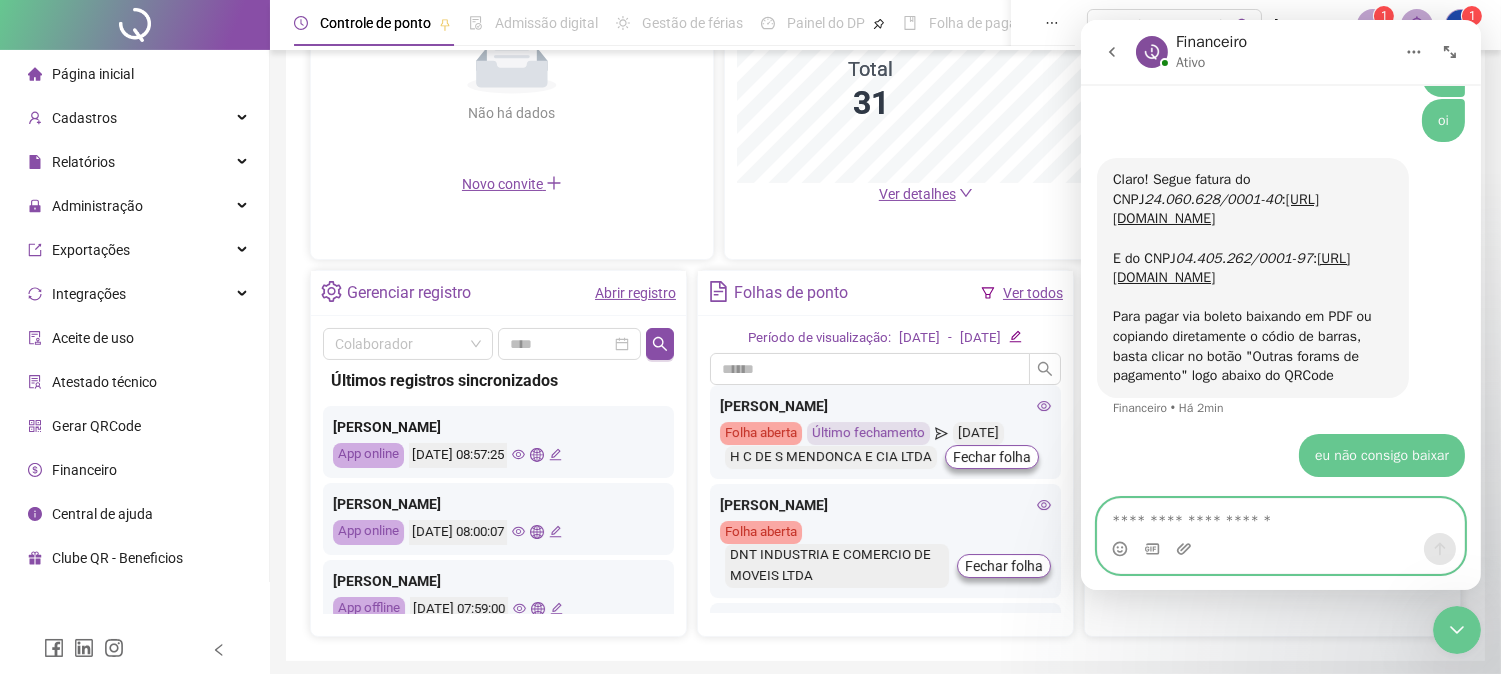 scroll, scrollTop: 1870, scrollLeft: 0, axis: vertical 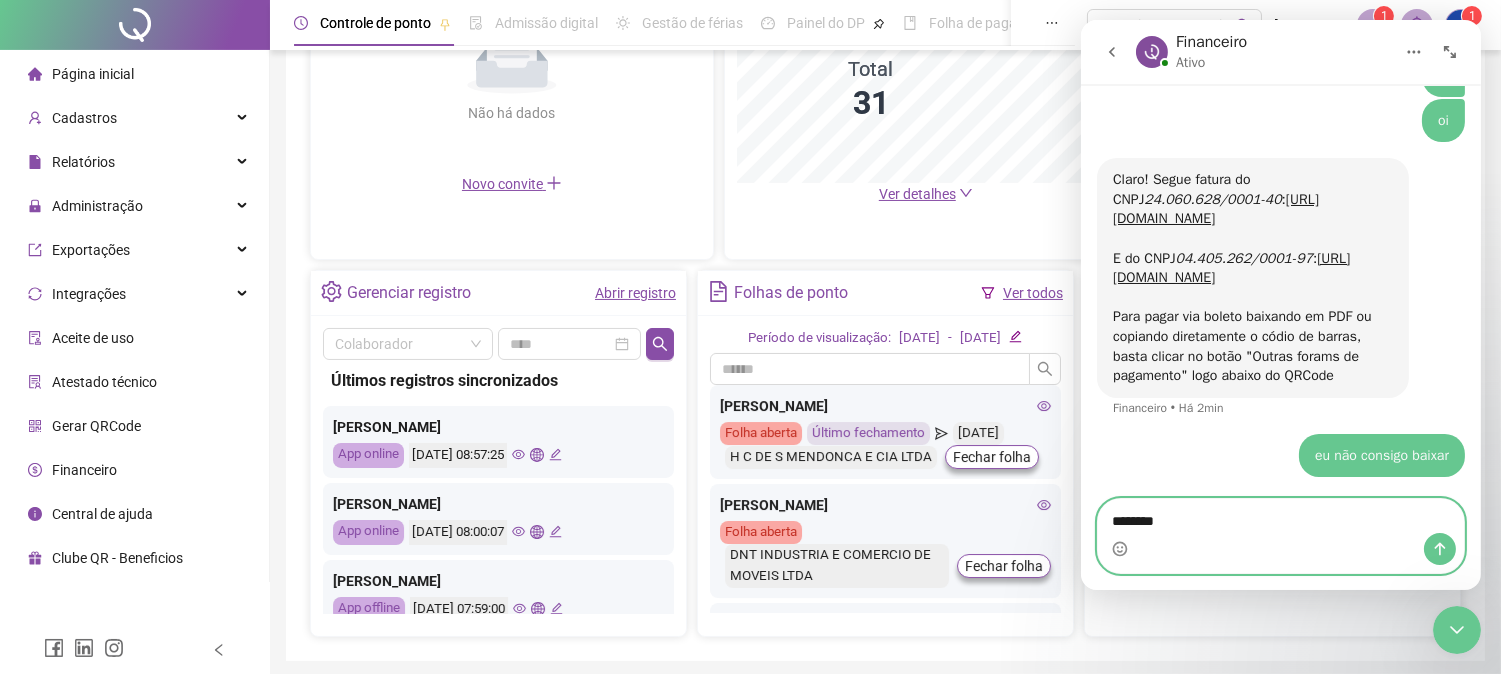 type on "*********" 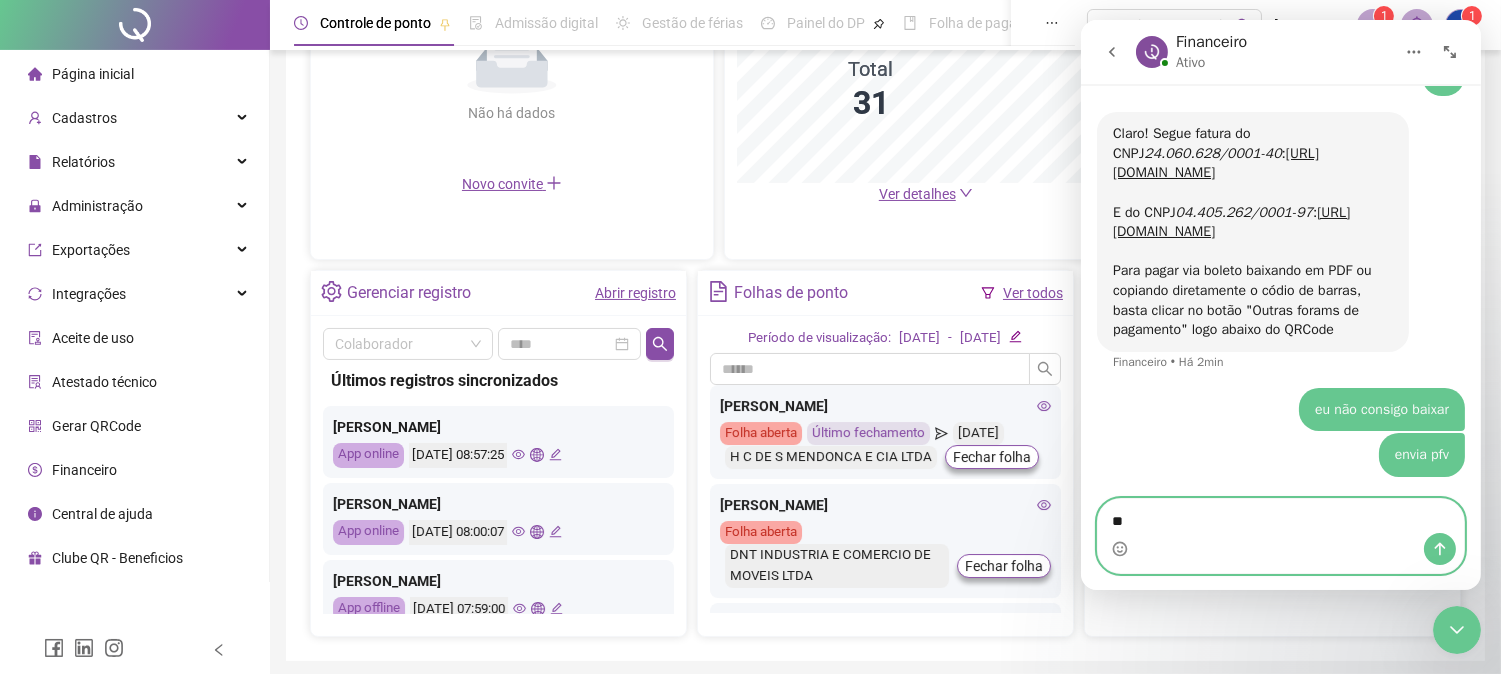scroll, scrollTop: 1915, scrollLeft: 0, axis: vertical 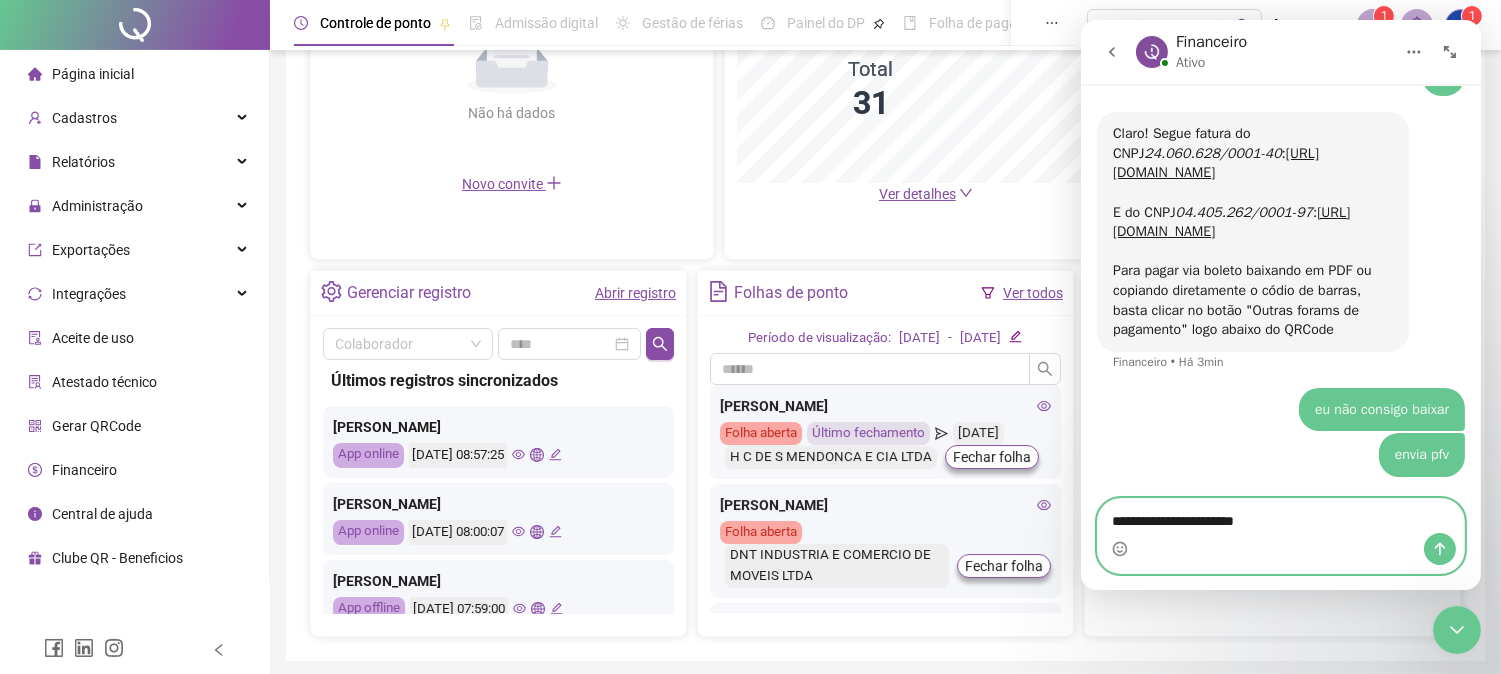 type on "**********" 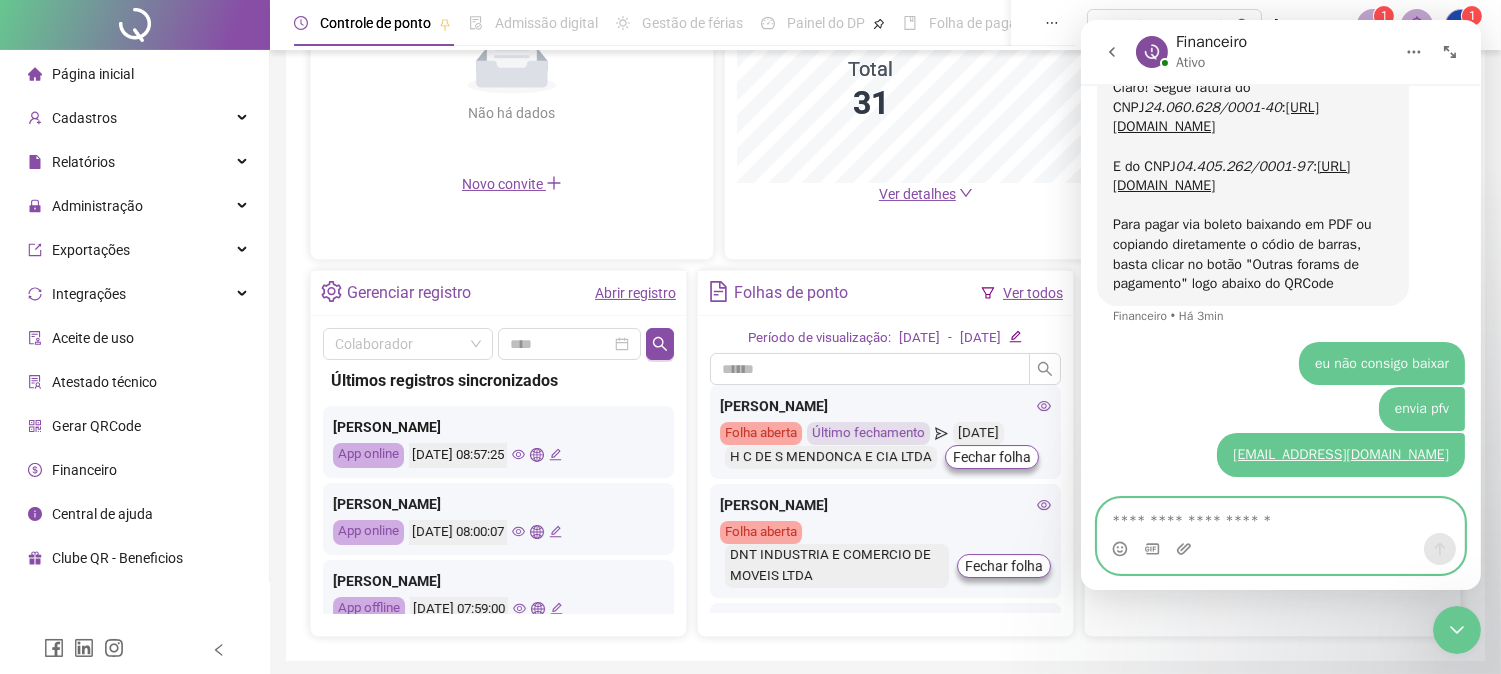 scroll, scrollTop: 1961, scrollLeft: 0, axis: vertical 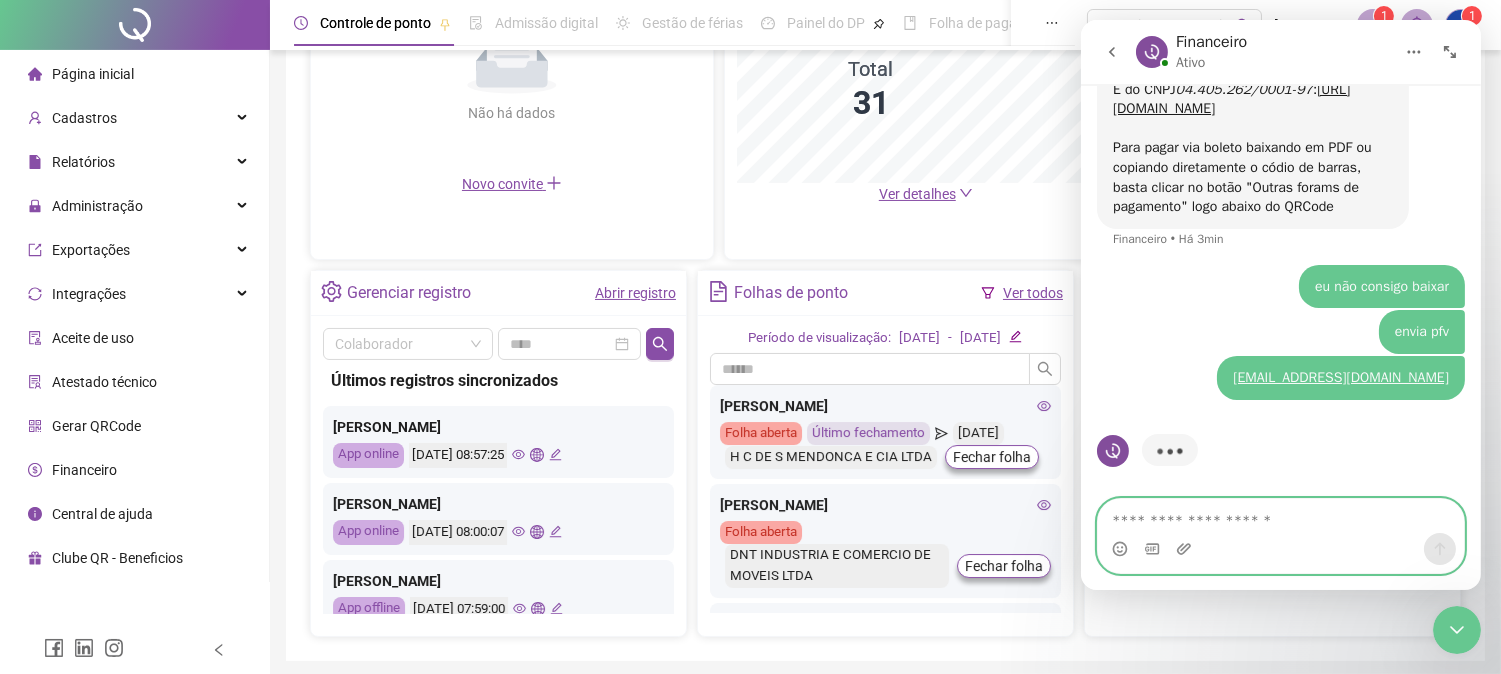 click at bounding box center (1280, 516) 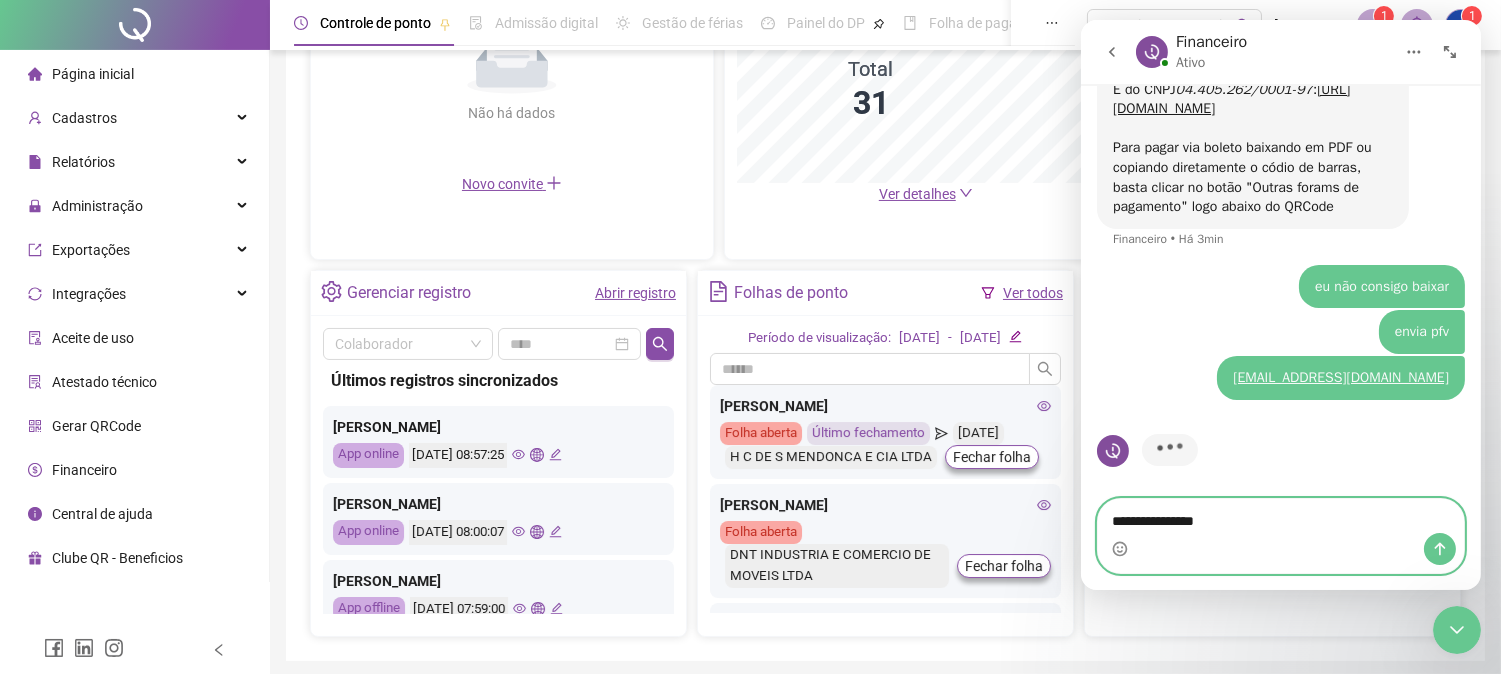 type on "**********" 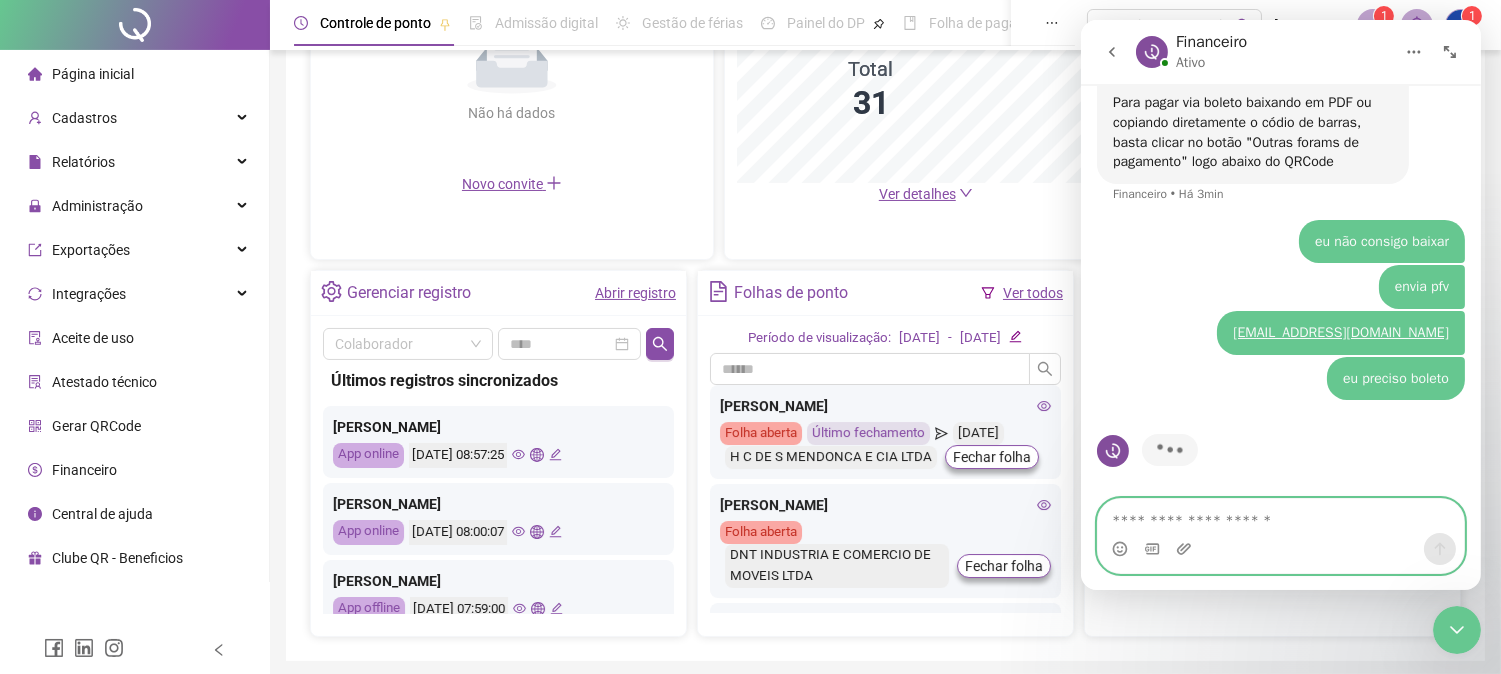 scroll, scrollTop: 2083, scrollLeft: 0, axis: vertical 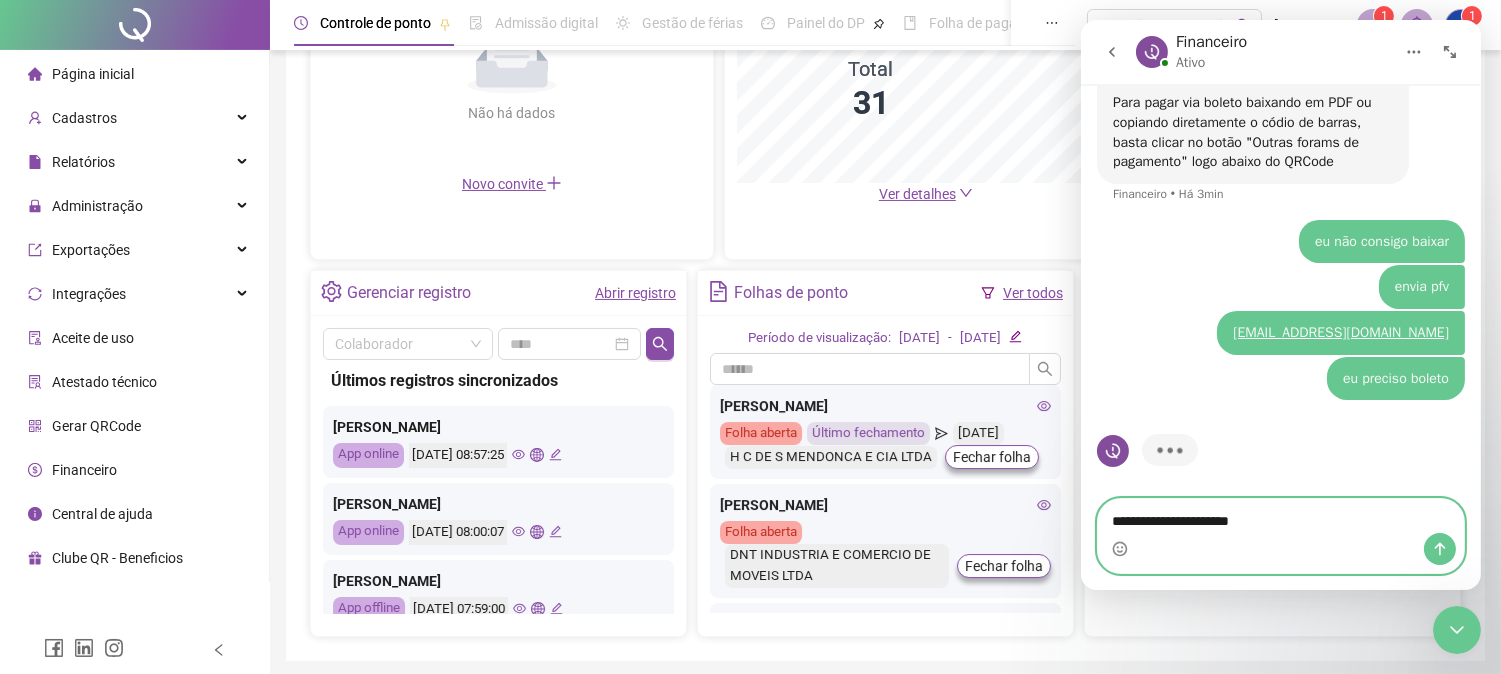 type on "**********" 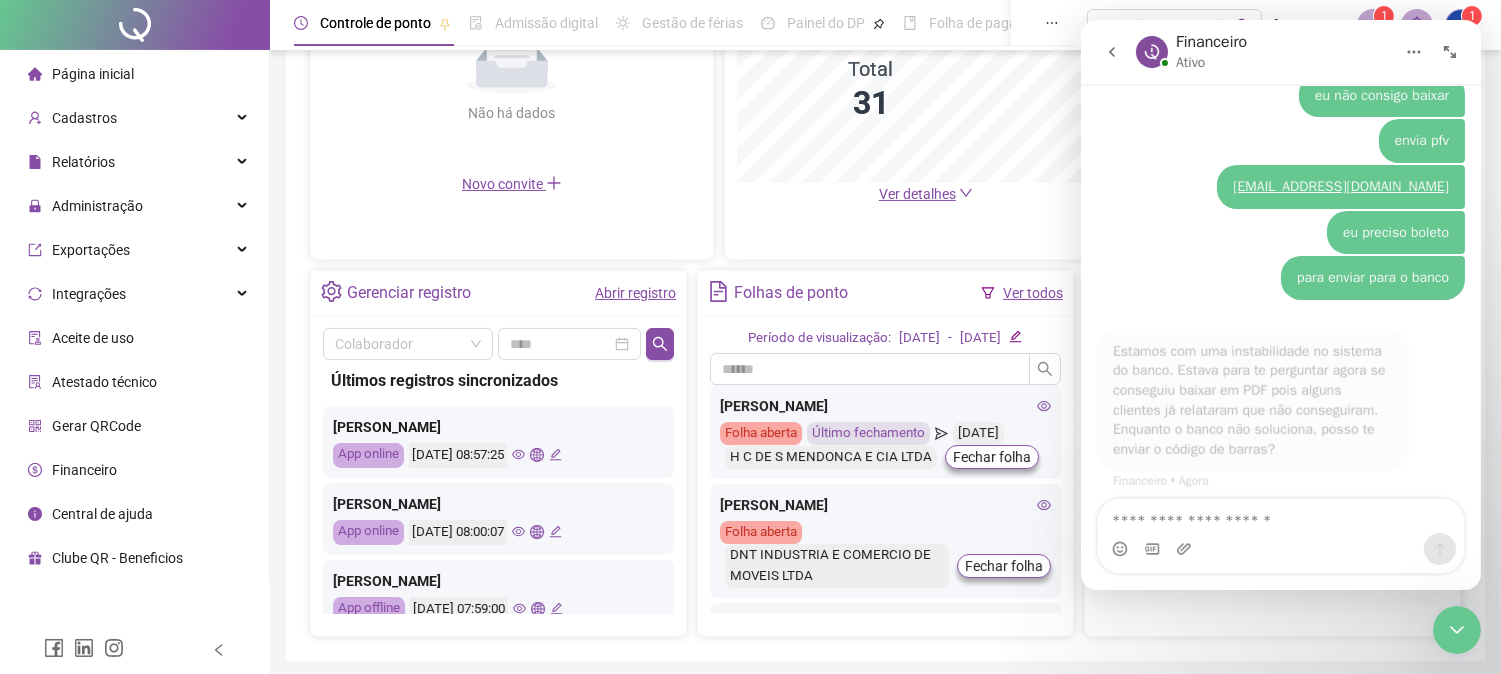 scroll, scrollTop: 2230, scrollLeft: 0, axis: vertical 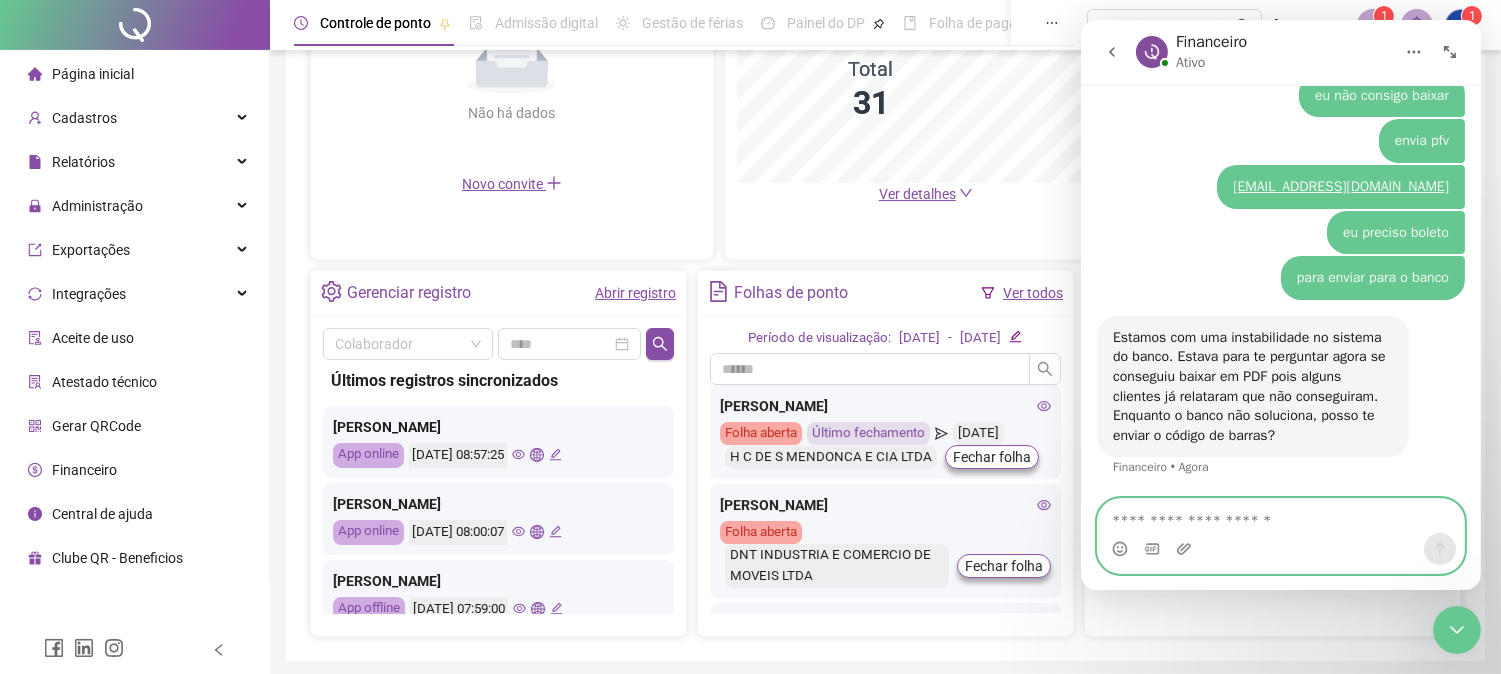 click at bounding box center (1280, 516) 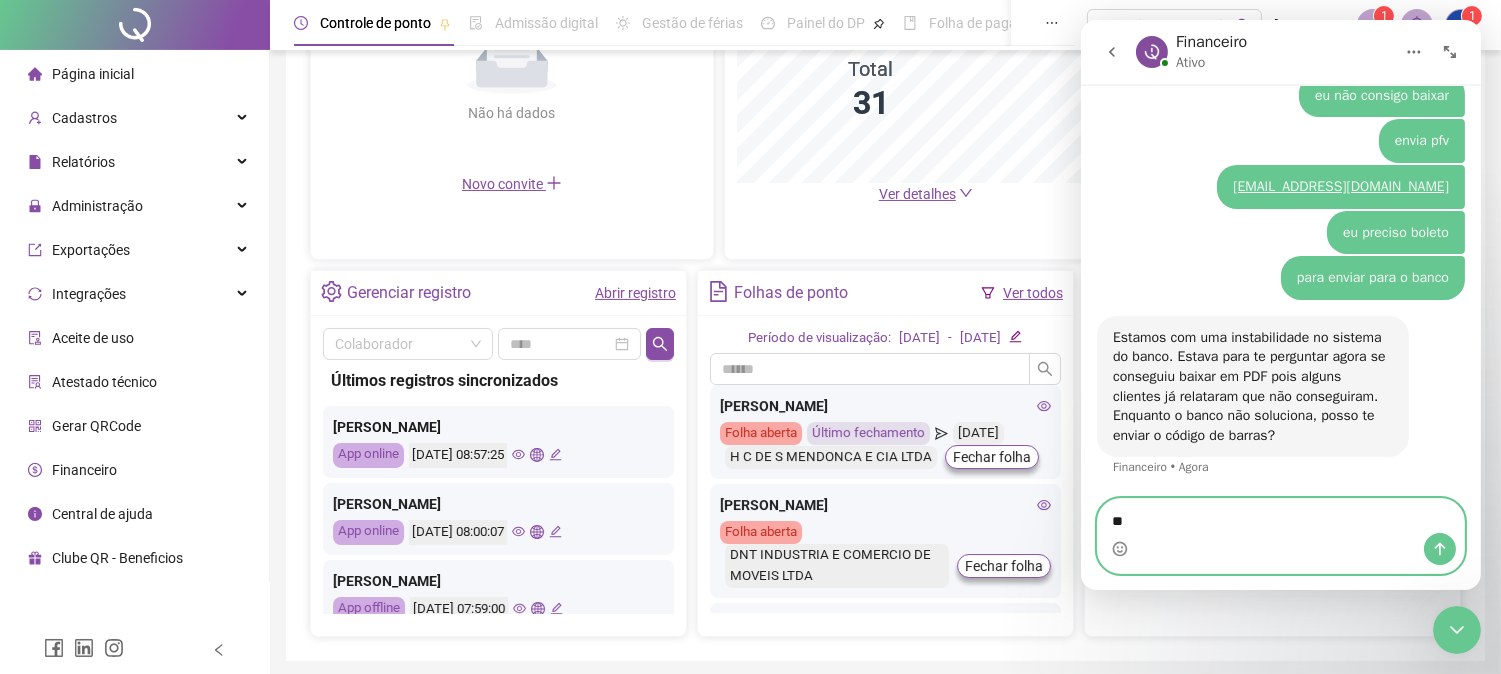 type on "*" 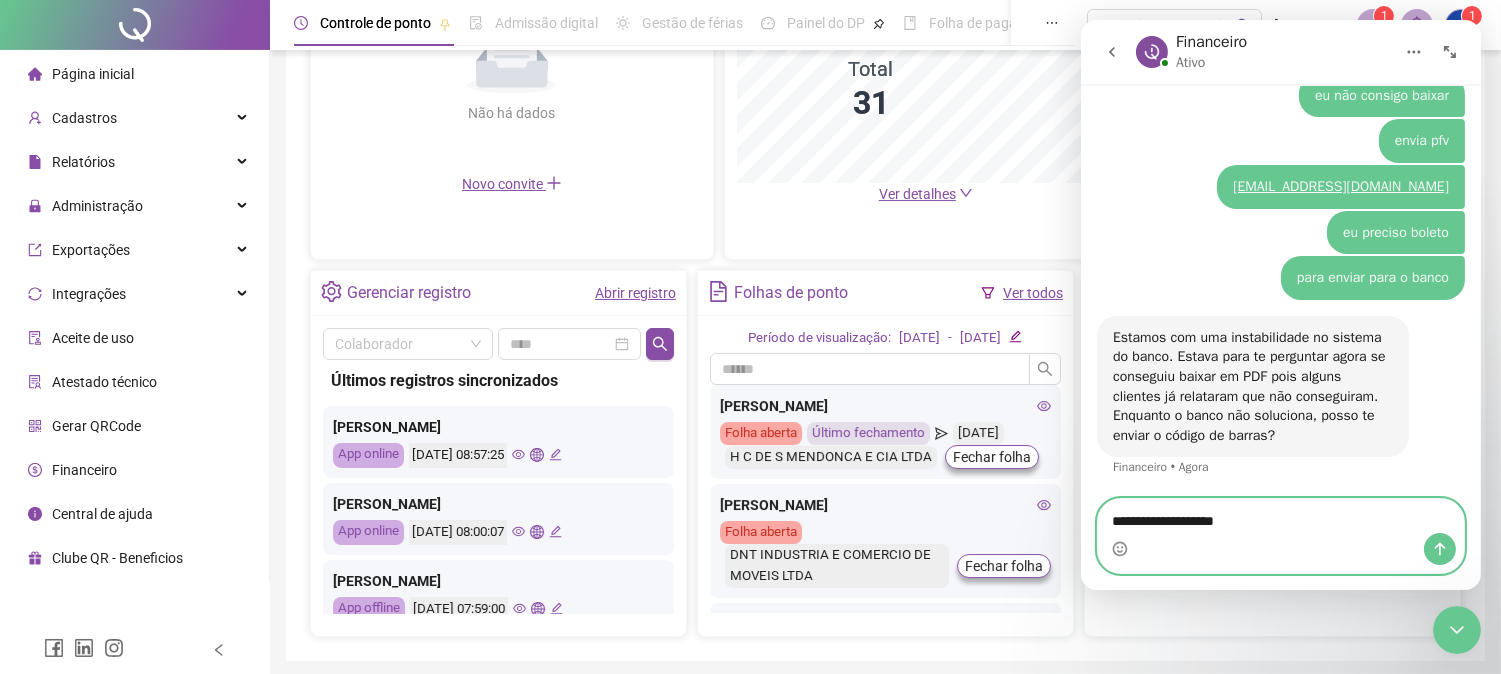 type on "**********" 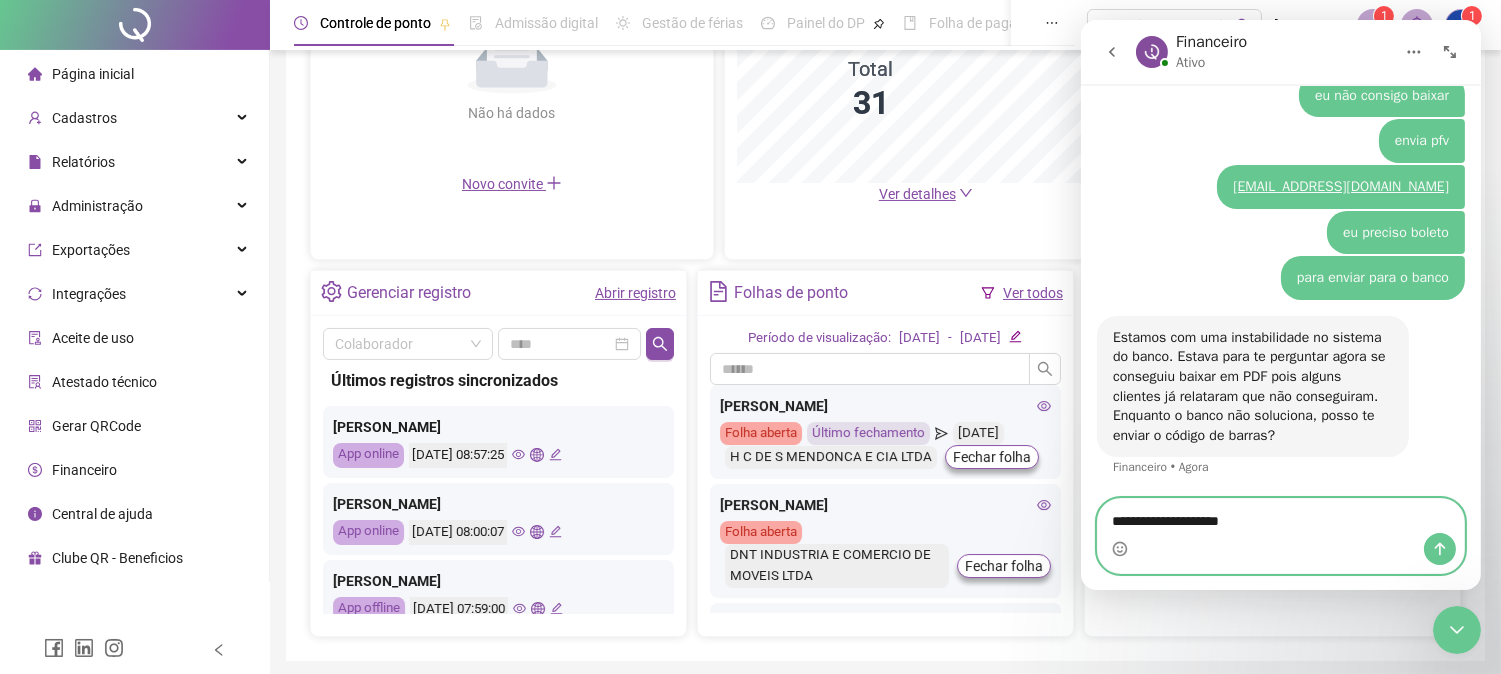 type 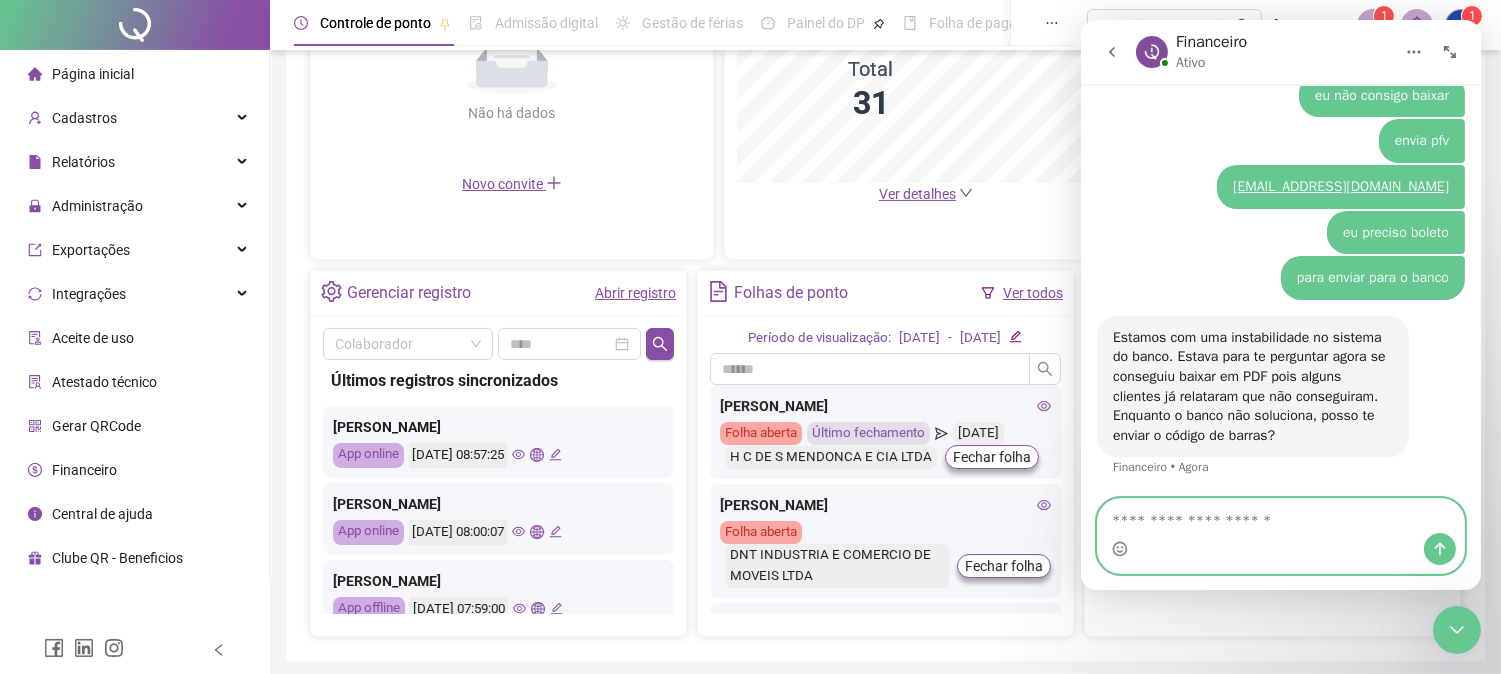 scroll, scrollTop: 2290, scrollLeft: 0, axis: vertical 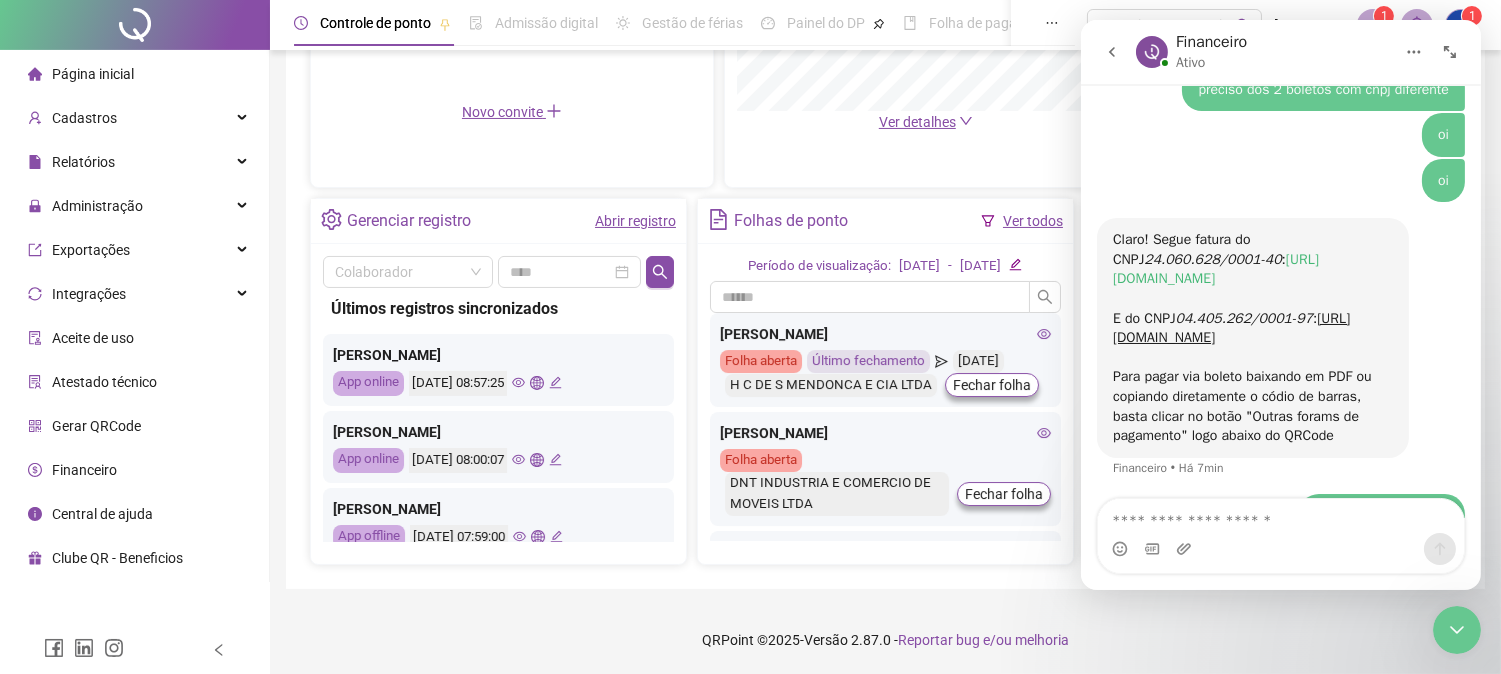 click on "[URL][DOMAIN_NAME]" at bounding box center [1215, 269] 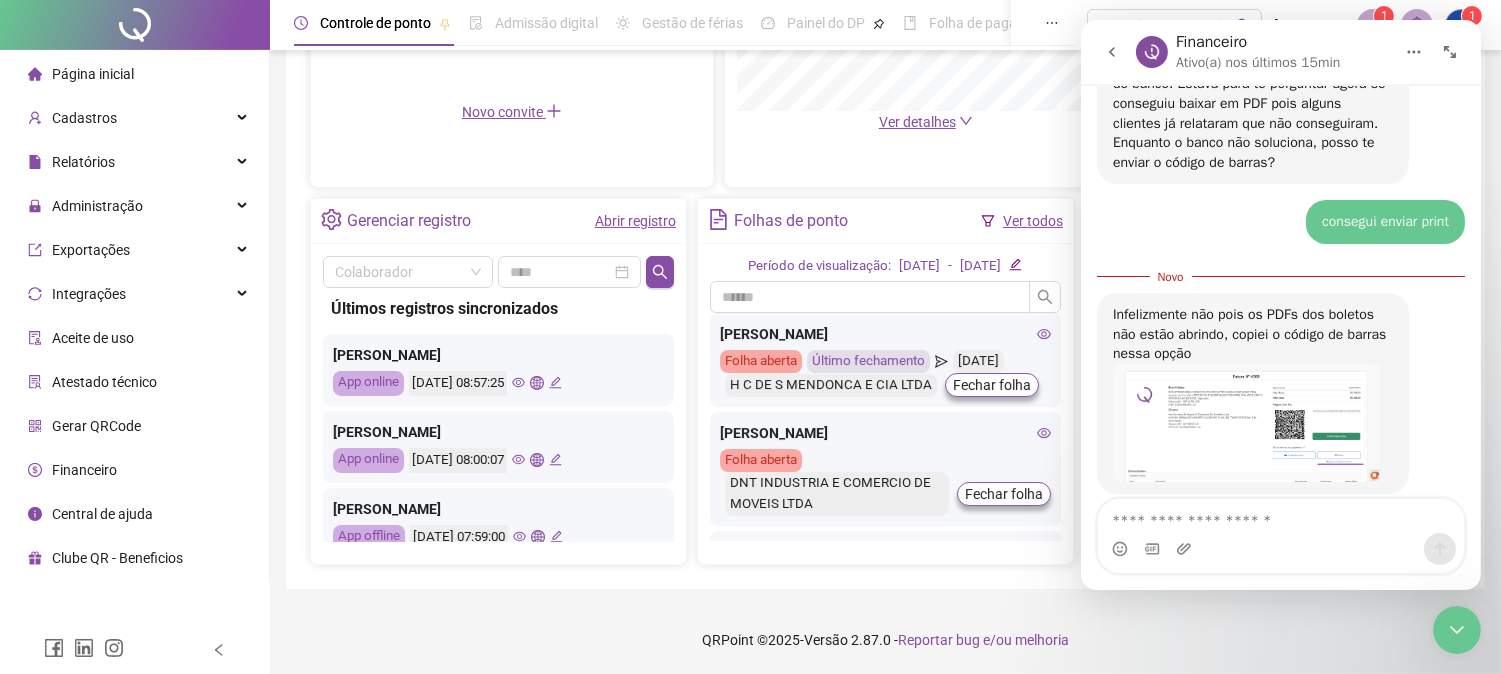 scroll, scrollTop: 2520, scrollLeft: 0, axis: vertical 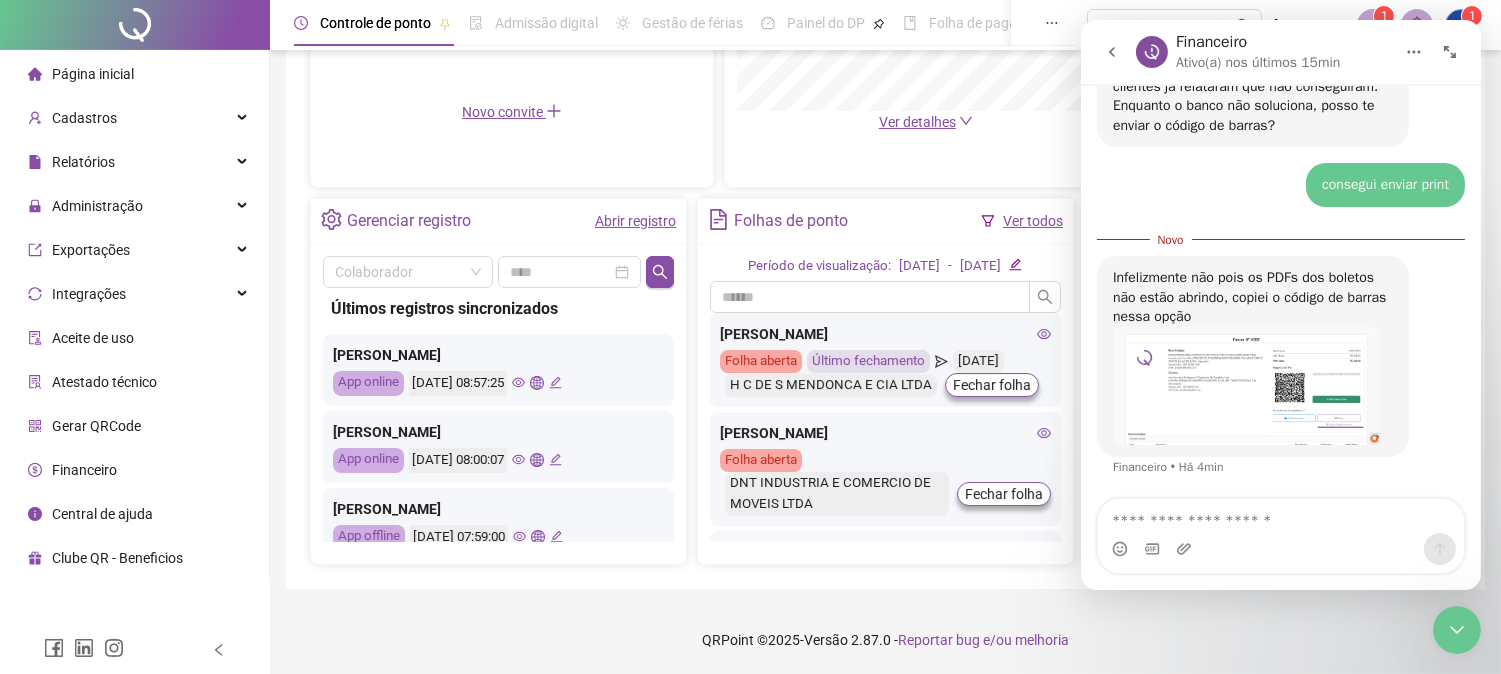 click 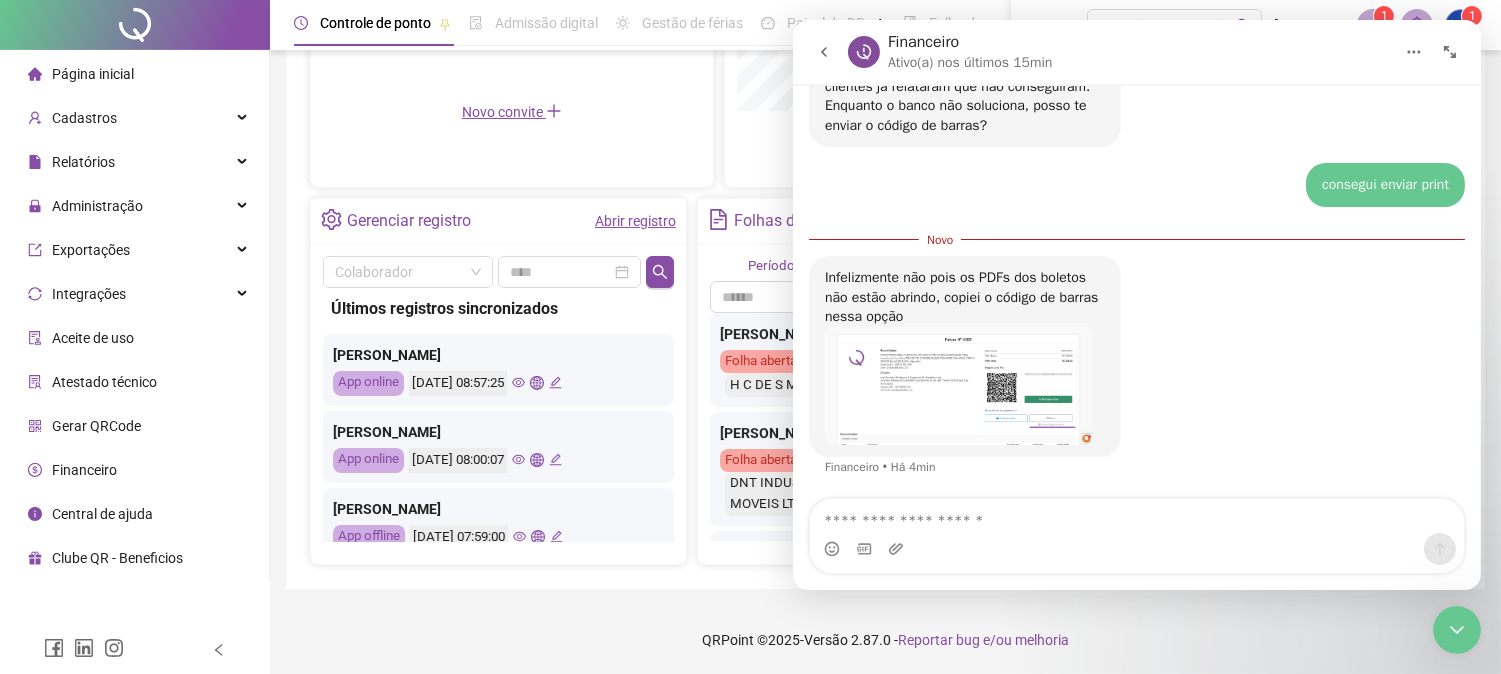 scroll, scrollTop: 2050, scrollLeft: 0, axis: vertical 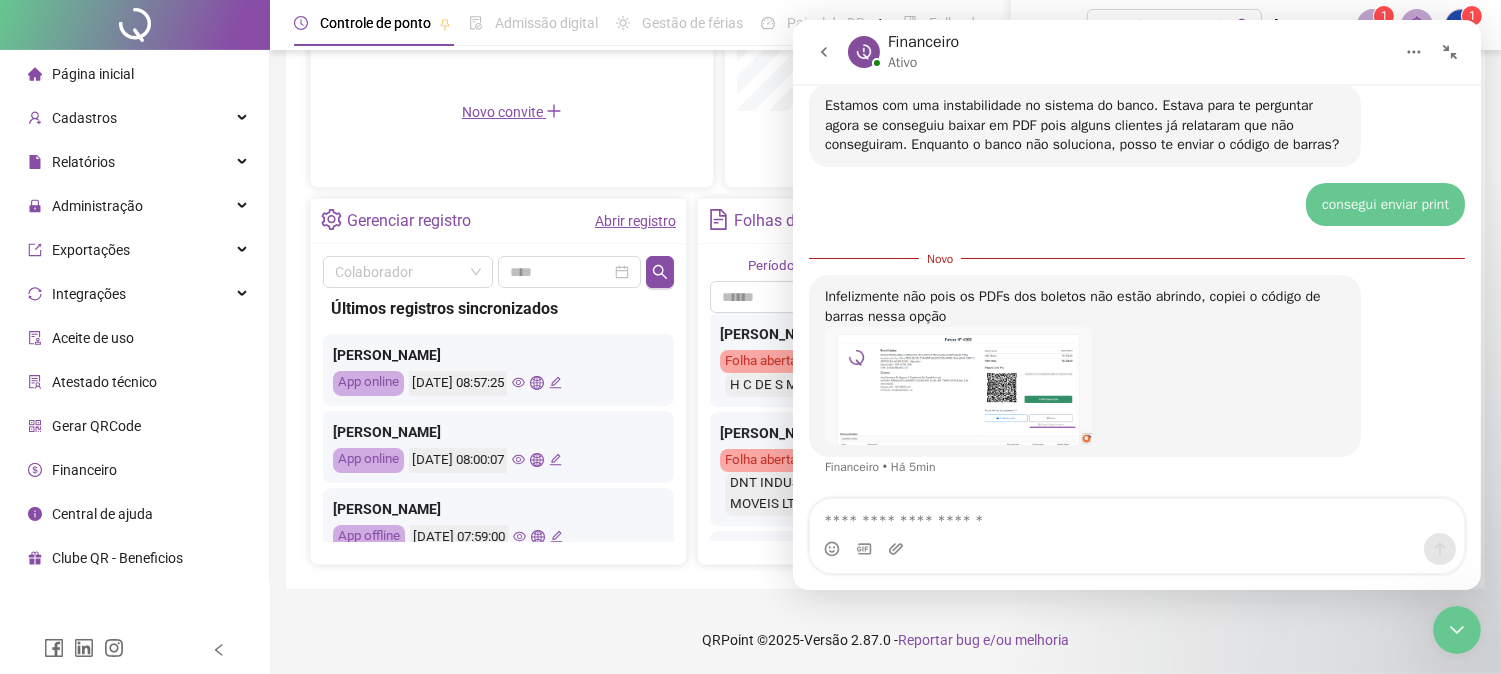 type 